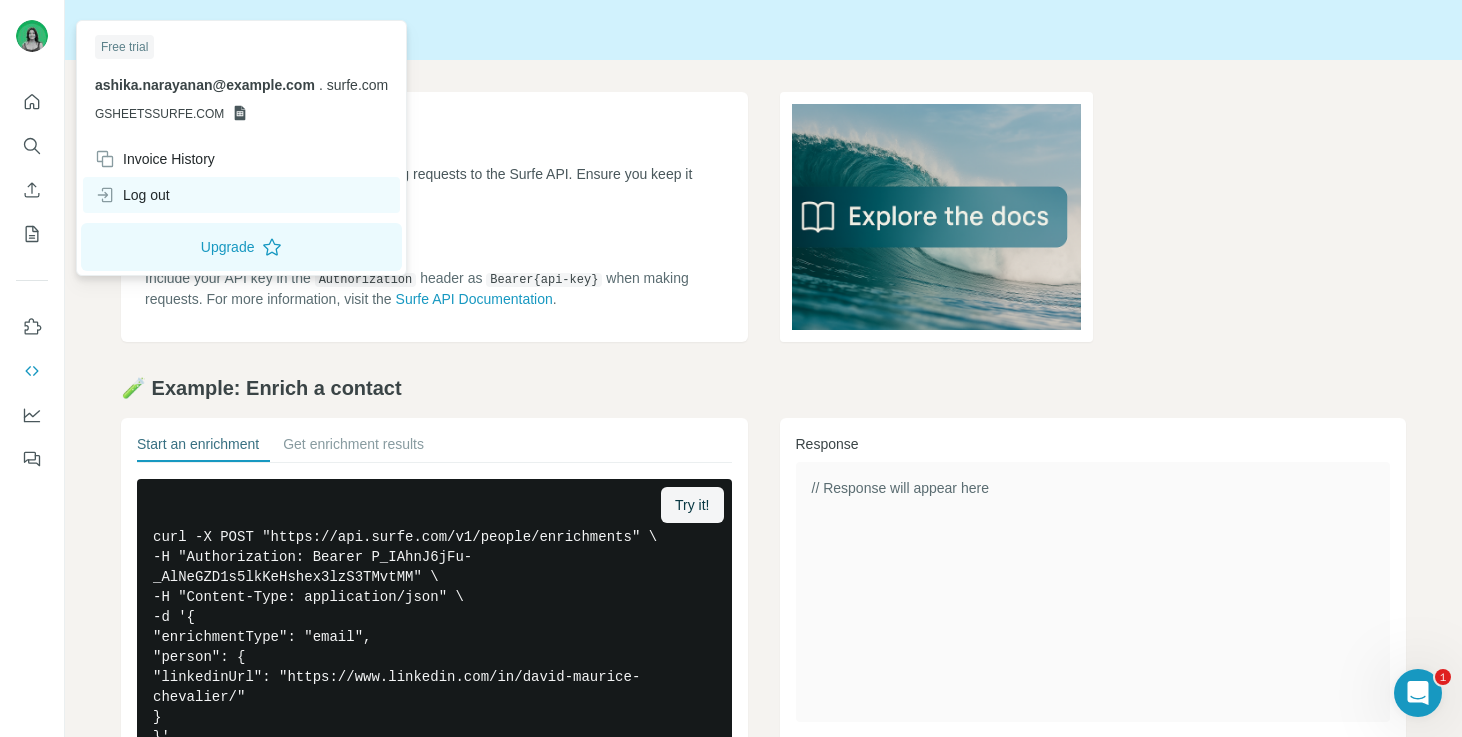 scroll, scrollTop: 0, scrollLeft: 0, axis: both 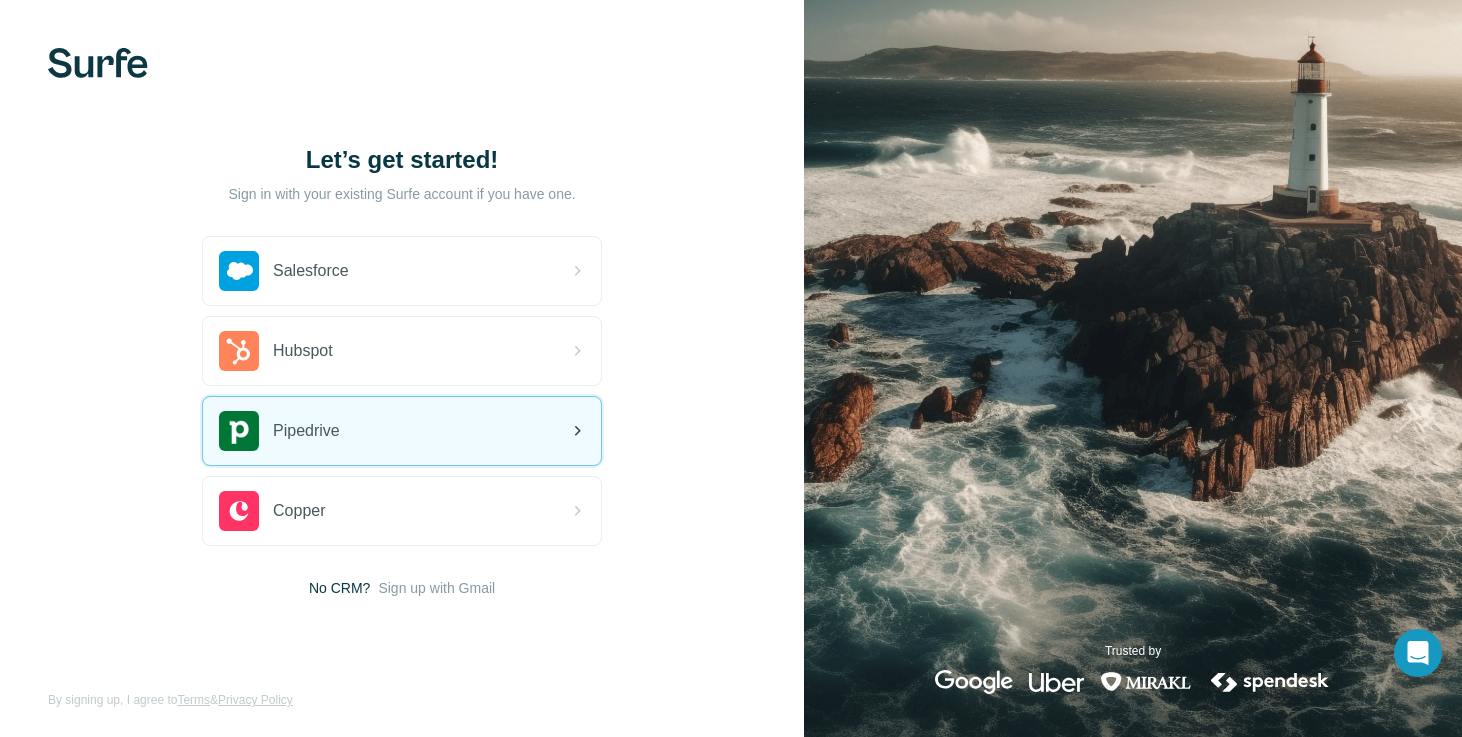 click on "Pipedrive" at bounding box center [402, 431] 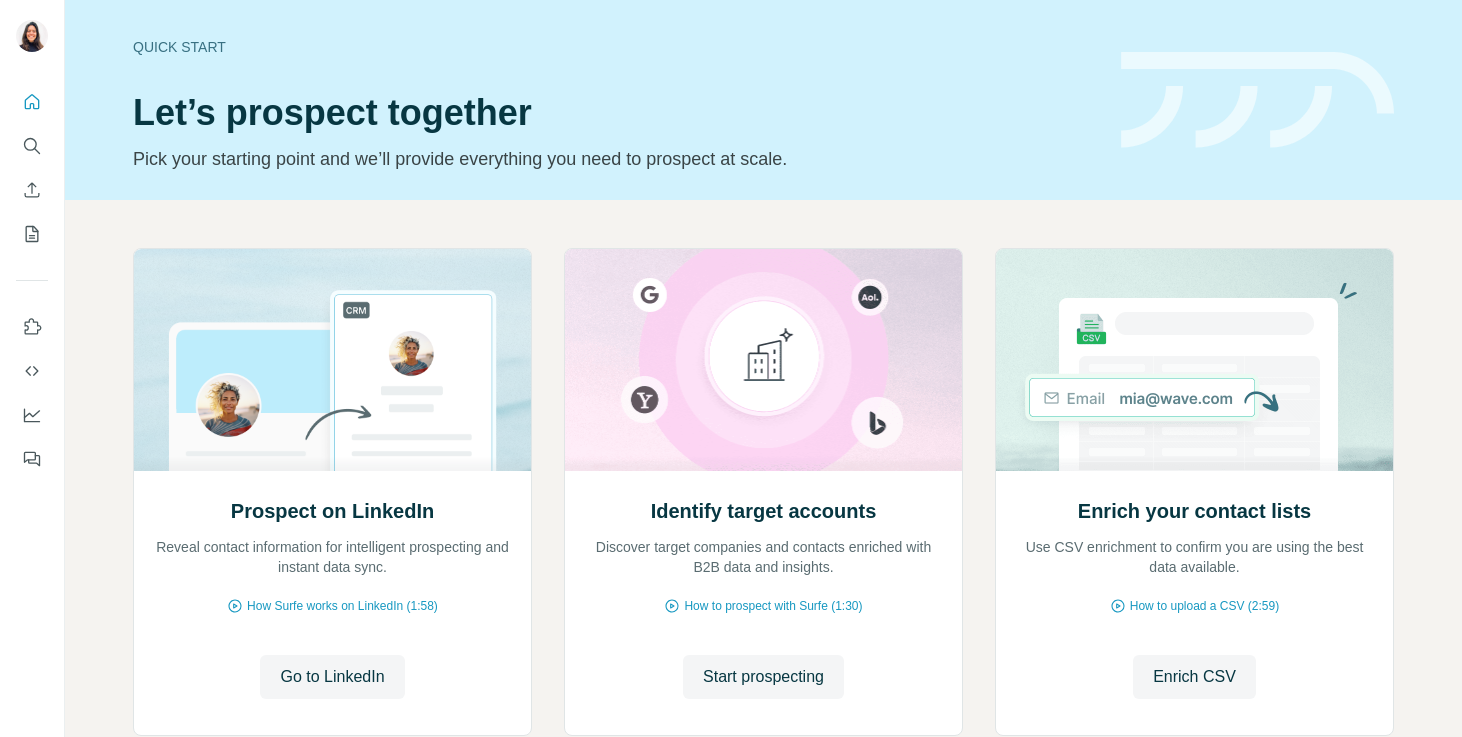 scroll, scrollTop: 0, scrollLeft: 0, axis: both 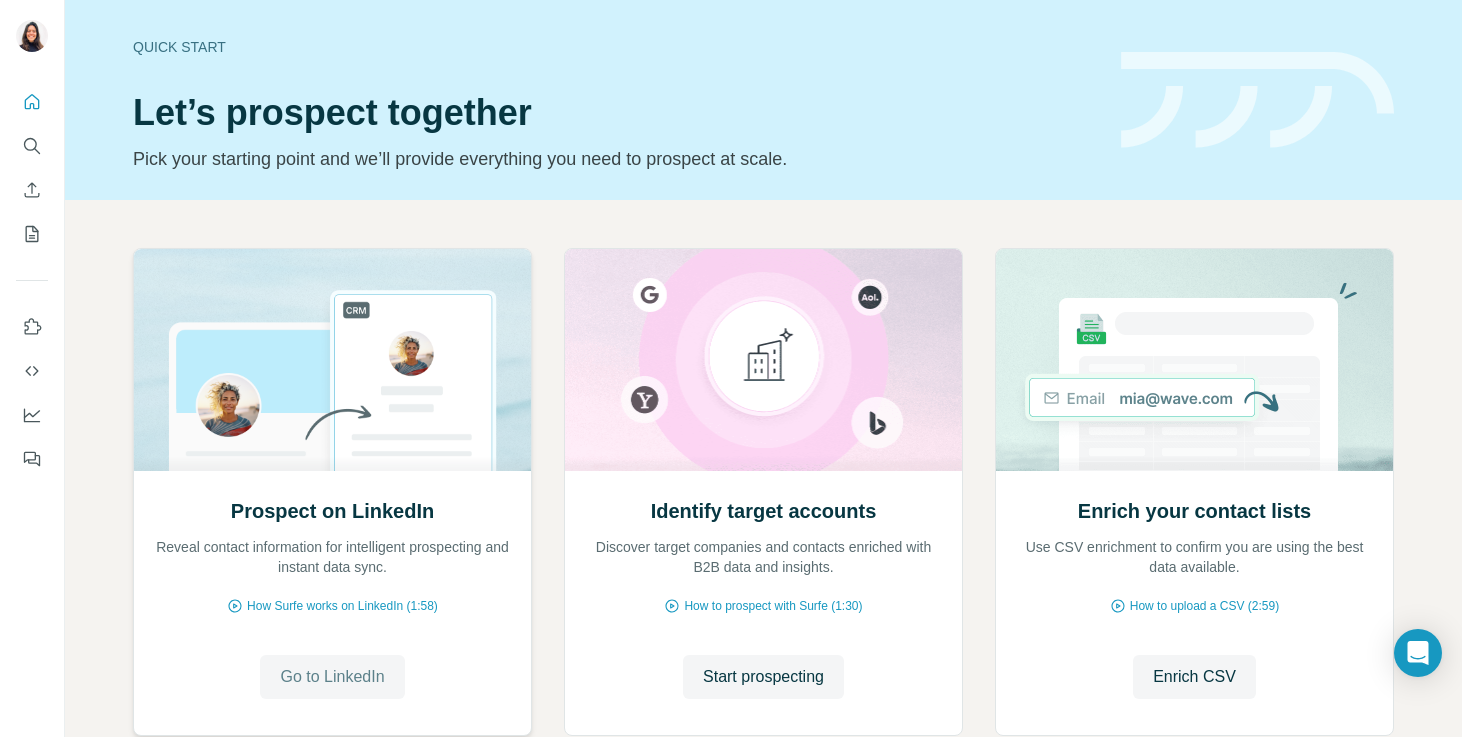 click on "Go to LinkedIn" at bounding box center [332, 677] 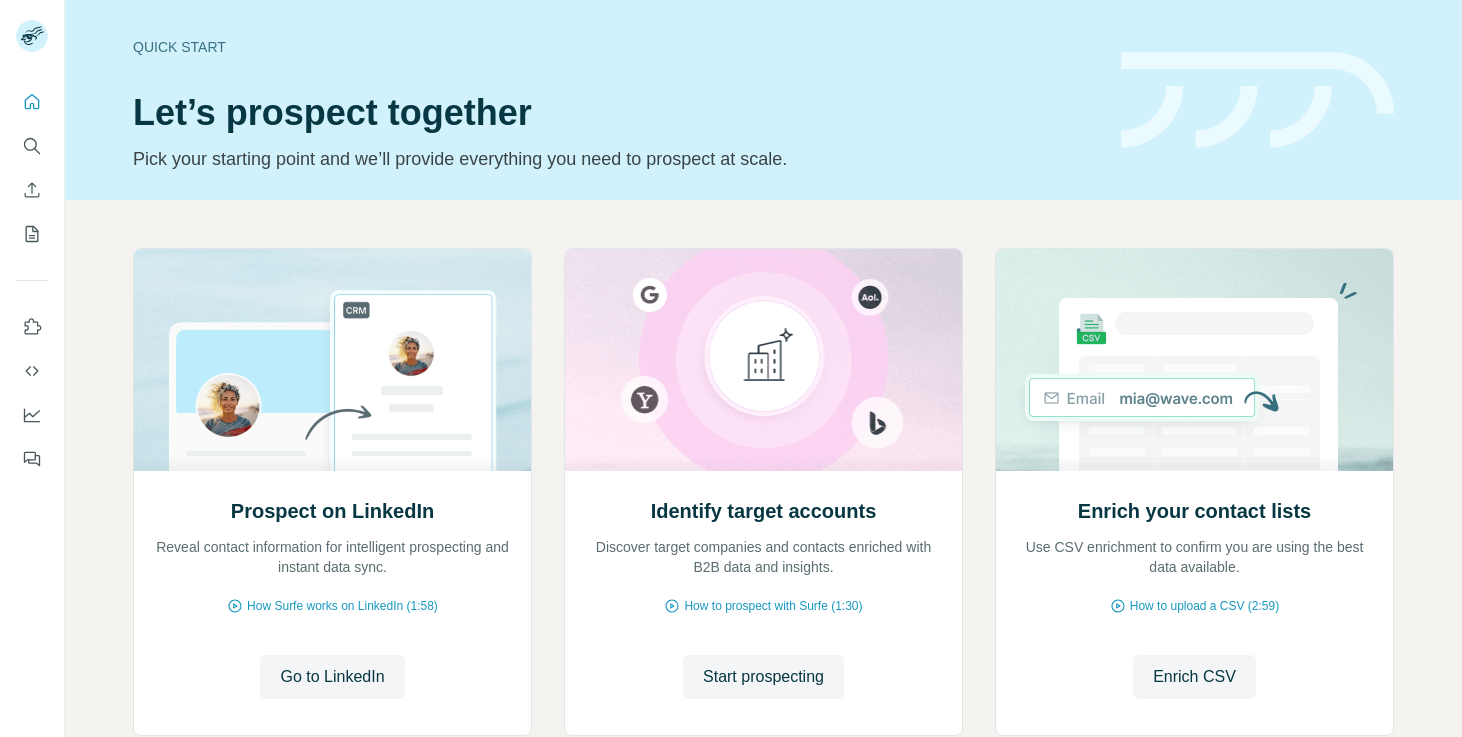 scroll, scrollTop: 0, scrollLeft: 0, axis: both 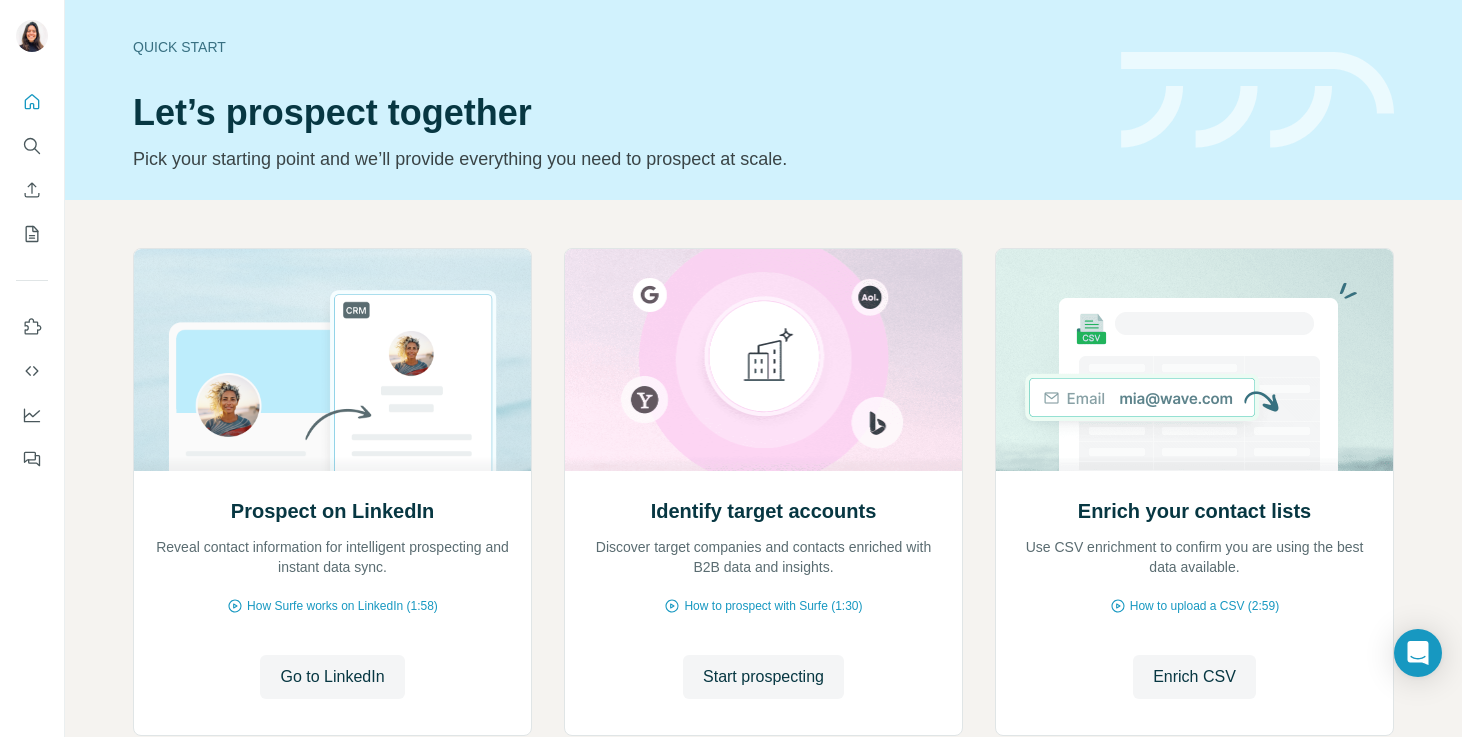 click on "Let’s prospect together" at bounding box center [615, 113] 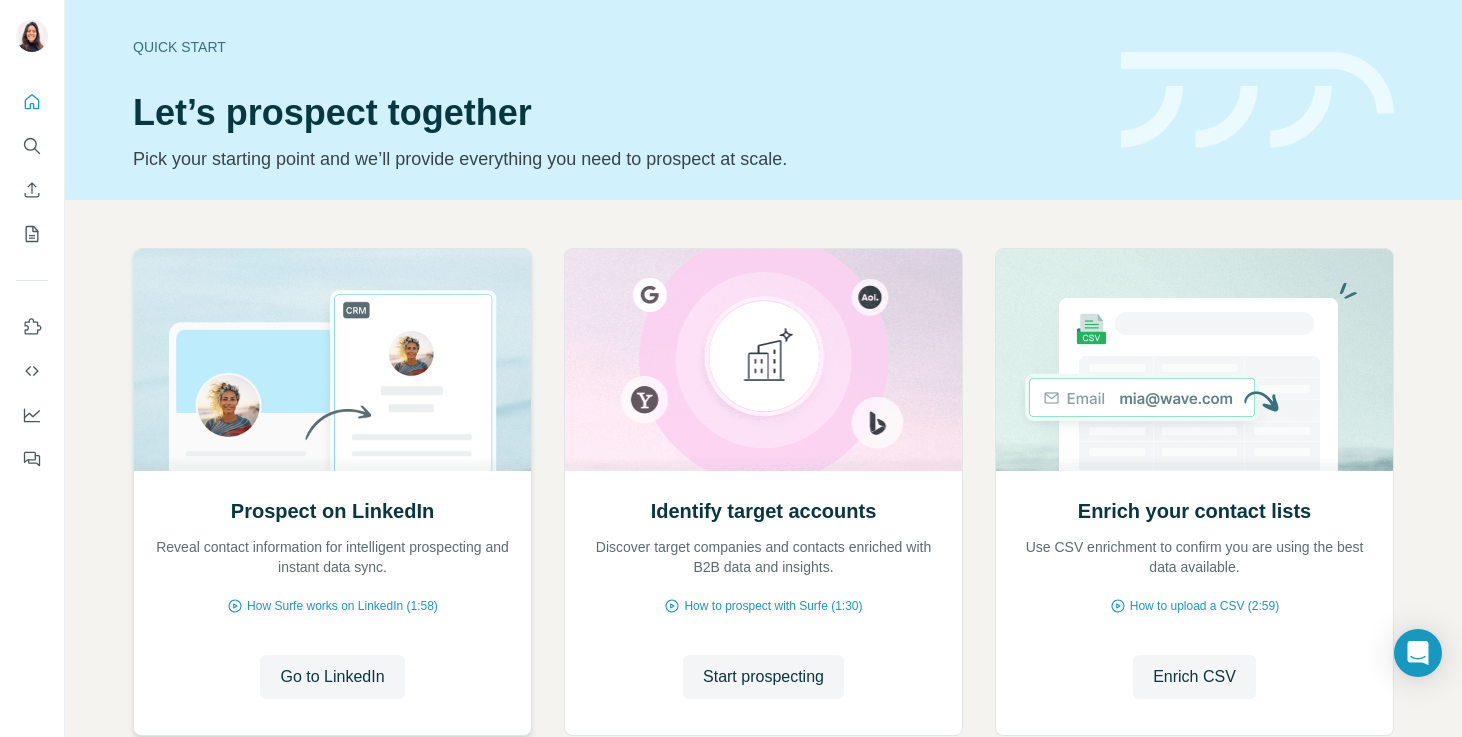 scroll, scrollTop: 47, scrollLeft: 0, axis: vertical 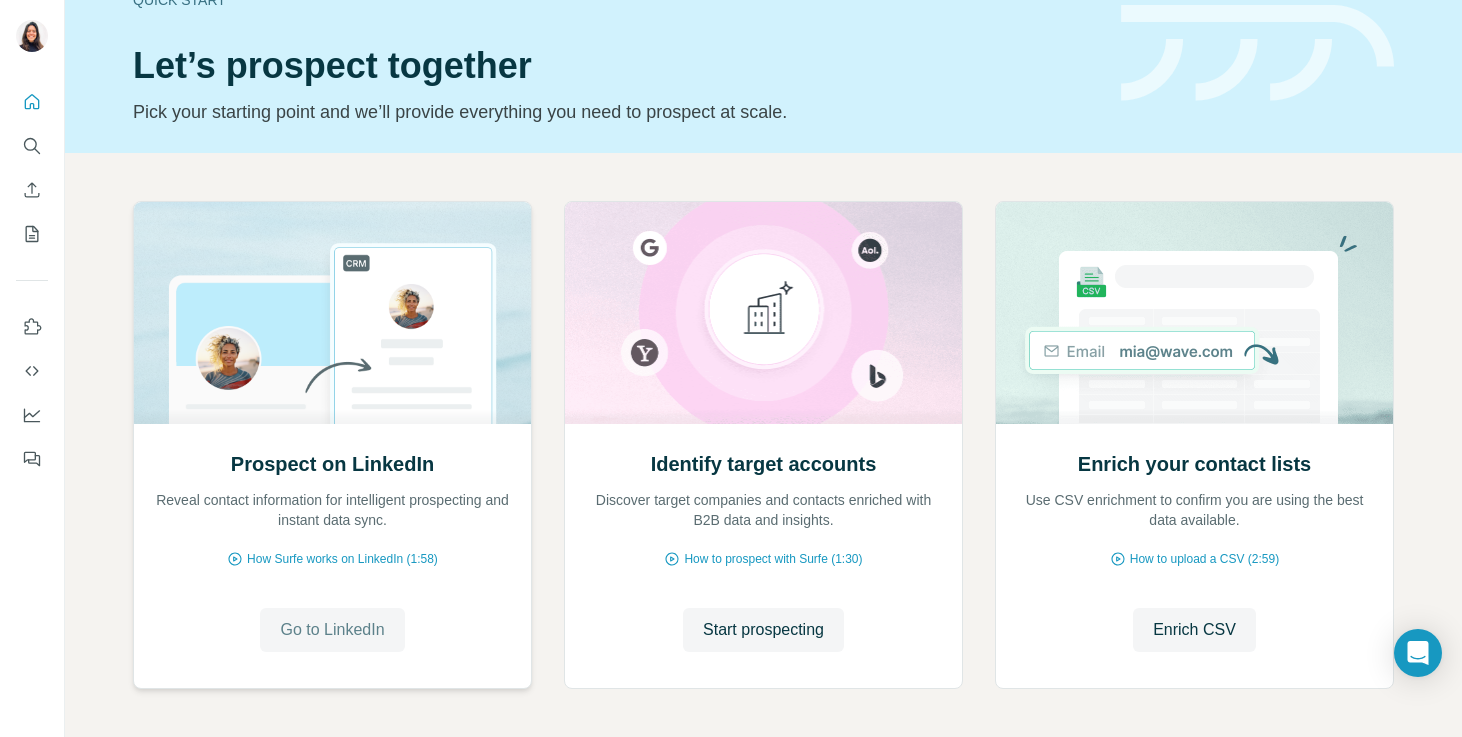 click on "Go to LinkedIn" at bounding box center (332, 630) 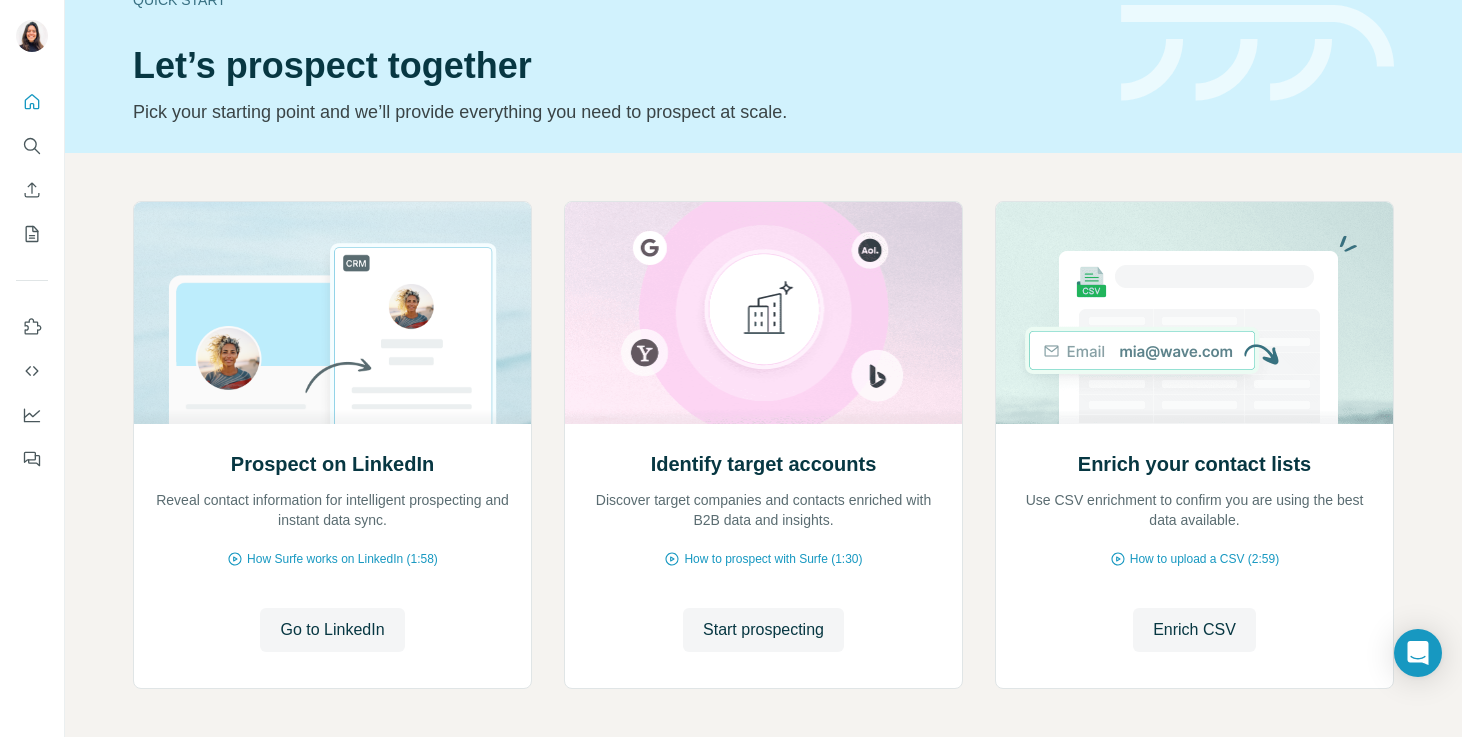 click on "Pick your starting point and we’ll provide everything you need to prospect at scale." at bounding box center [615, 112] 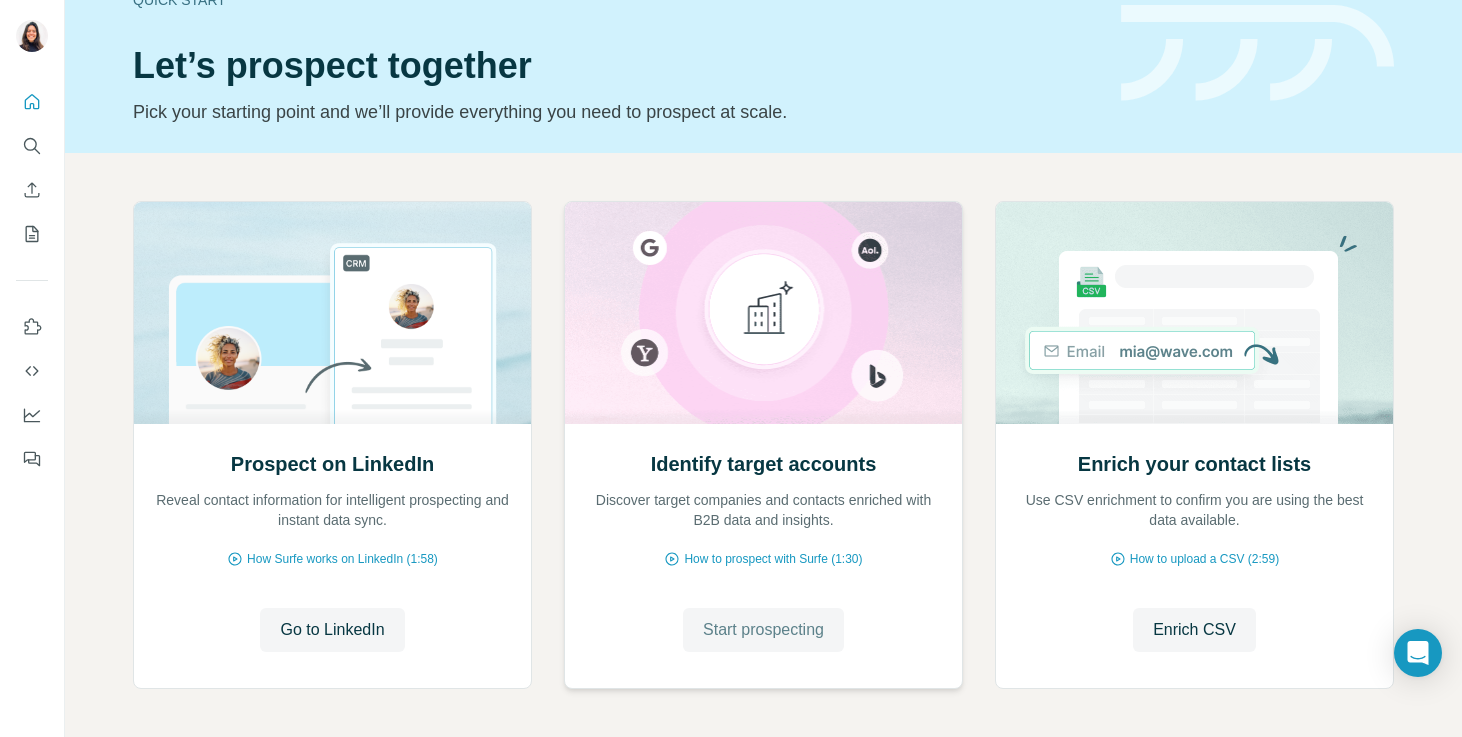 click on "Start prospecting" at bounding box center (763, 630) 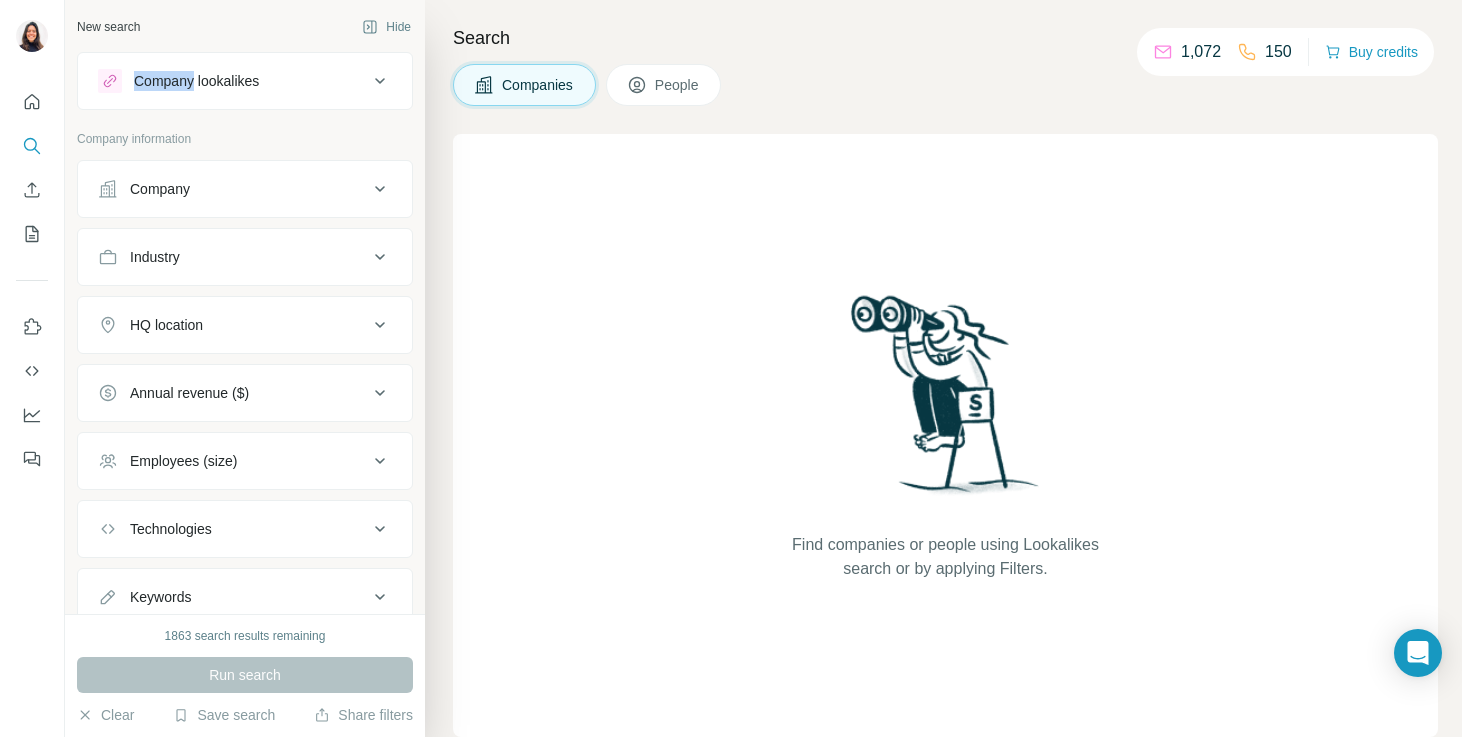 click on "New search Hide" at bounding box center [245, 27] 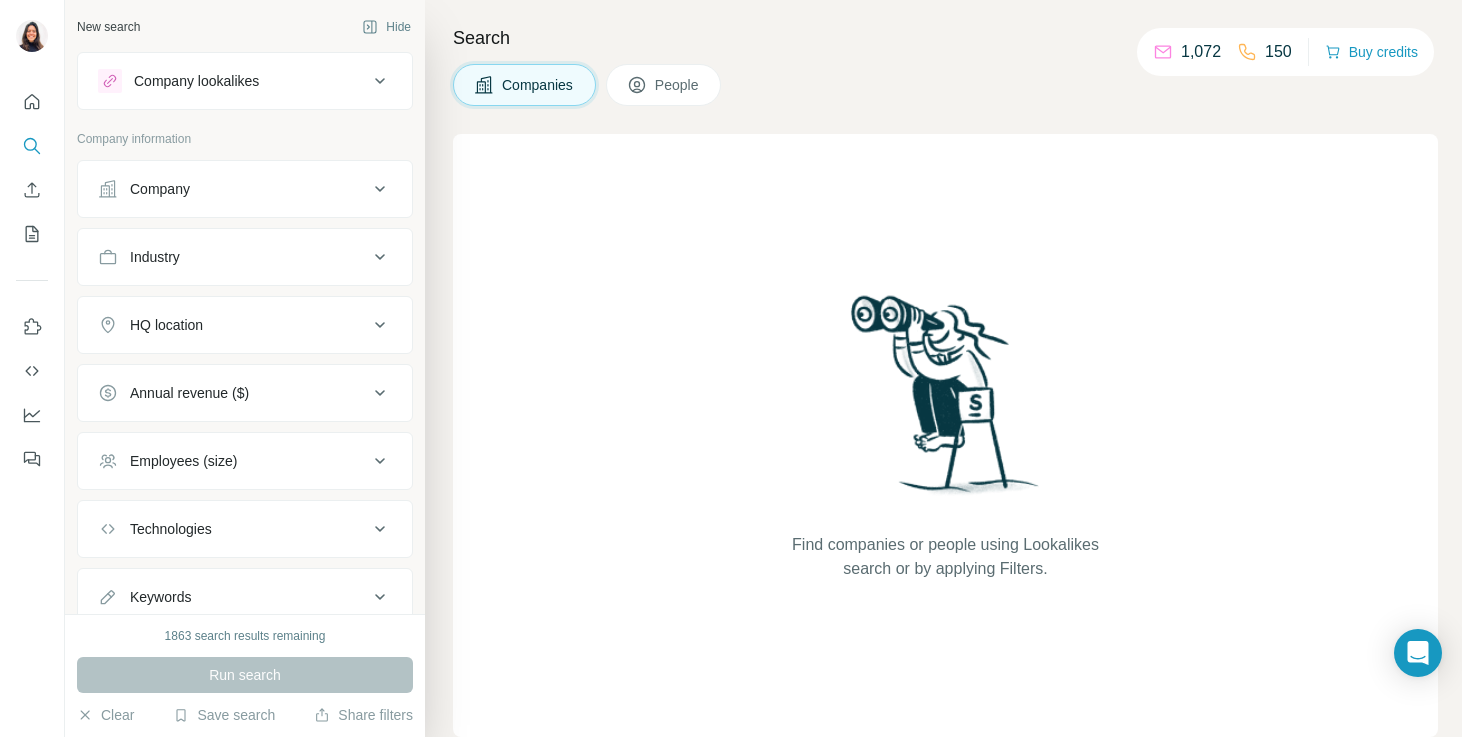 click on "Find companies or people using Lookalikes search or by applying Filters." at bounding box center (945, 435) 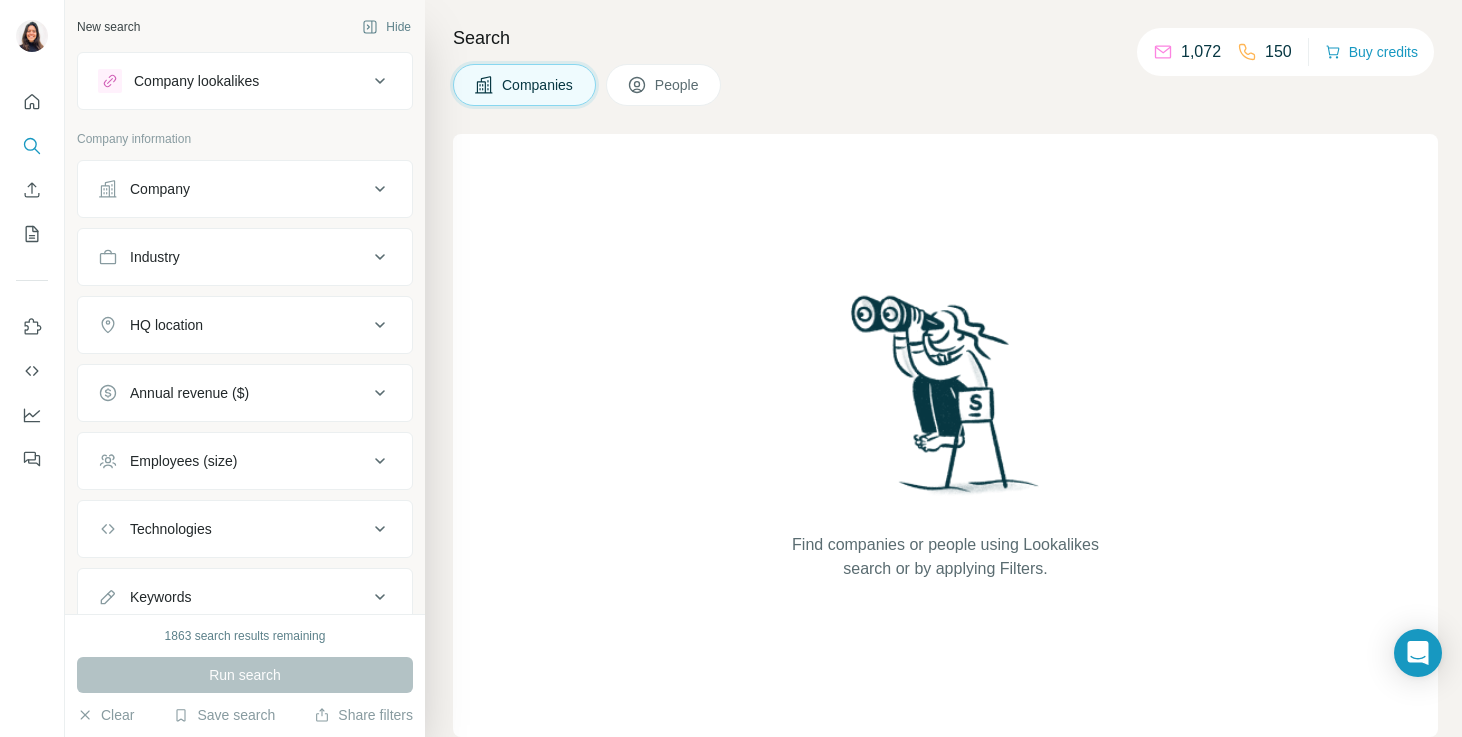 click on "Search" at bounding box center [945, 38] 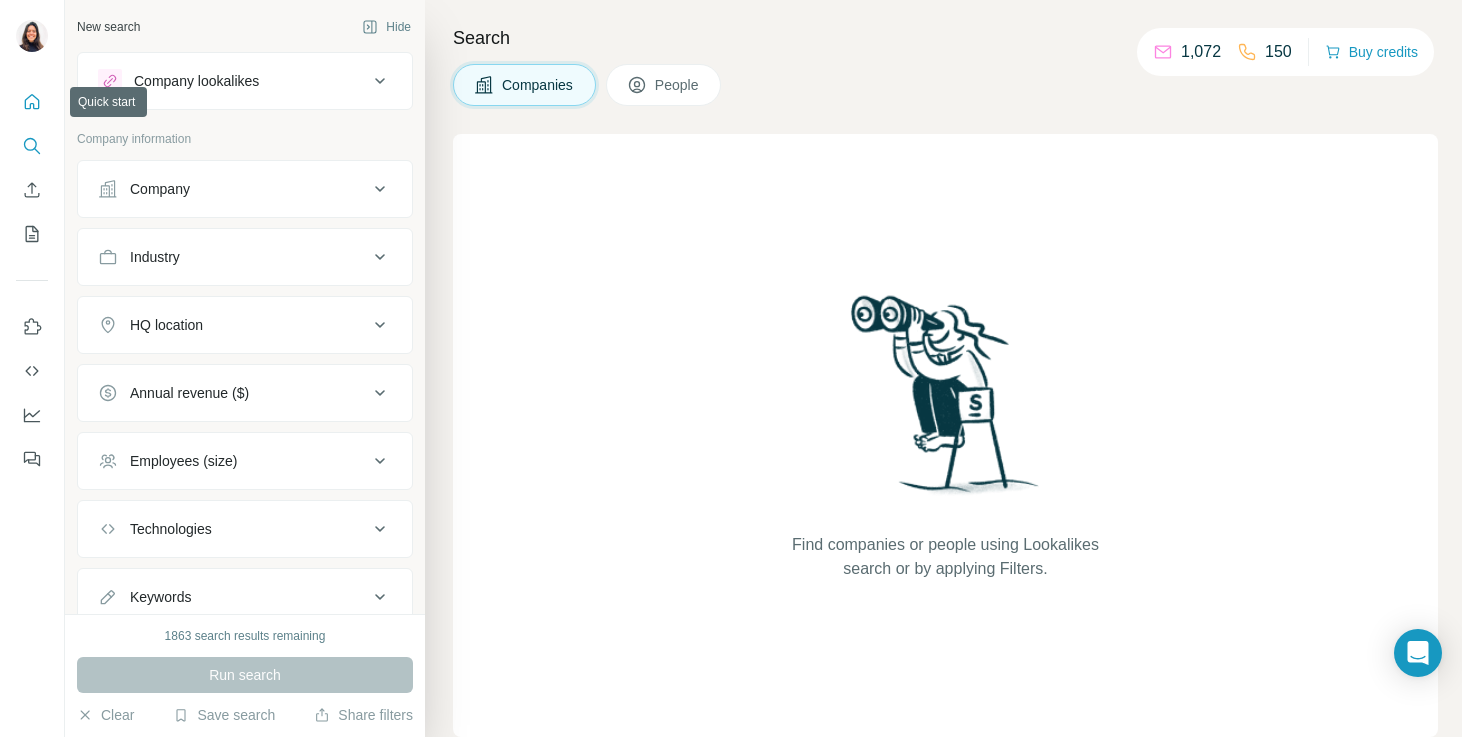 click 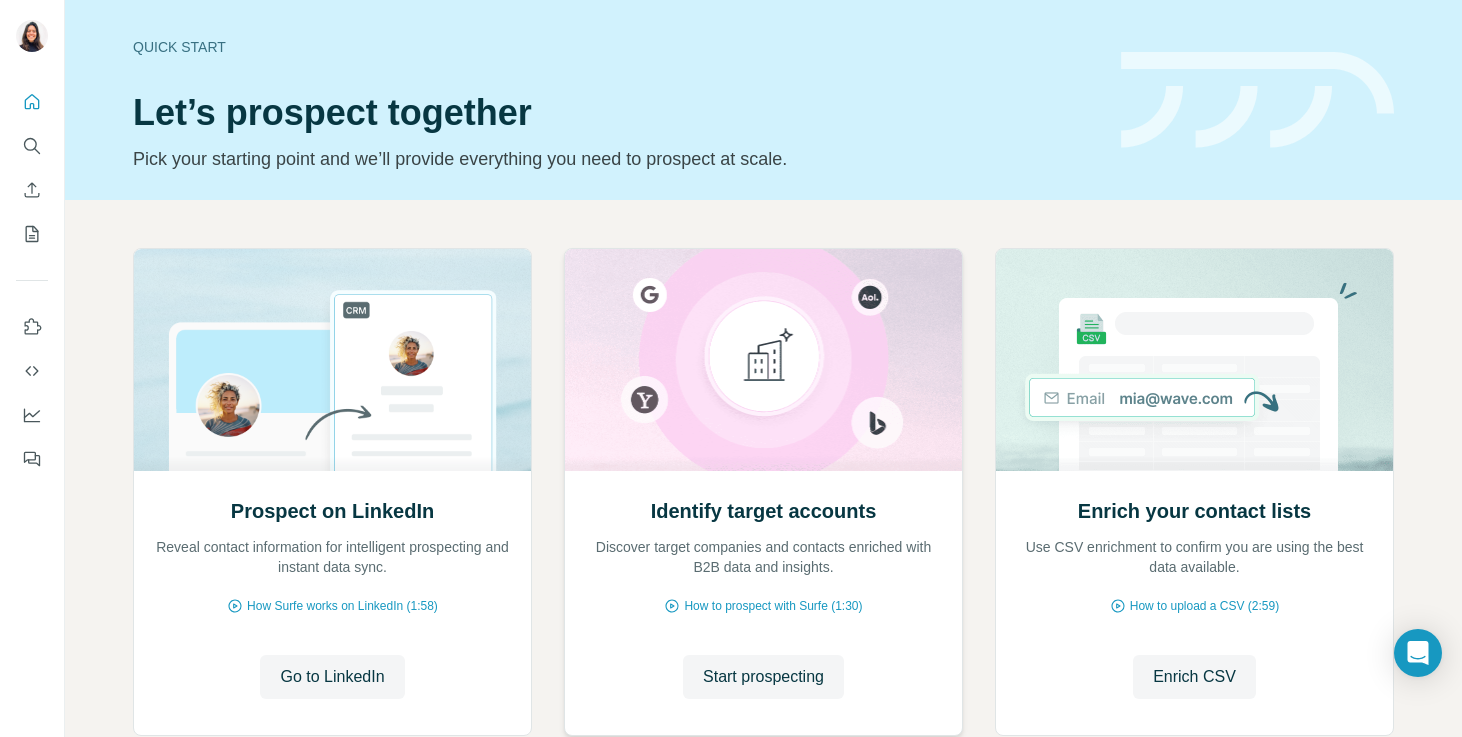 scroll, scrollTop: 83, scrollLeft: 0, axis: vertical 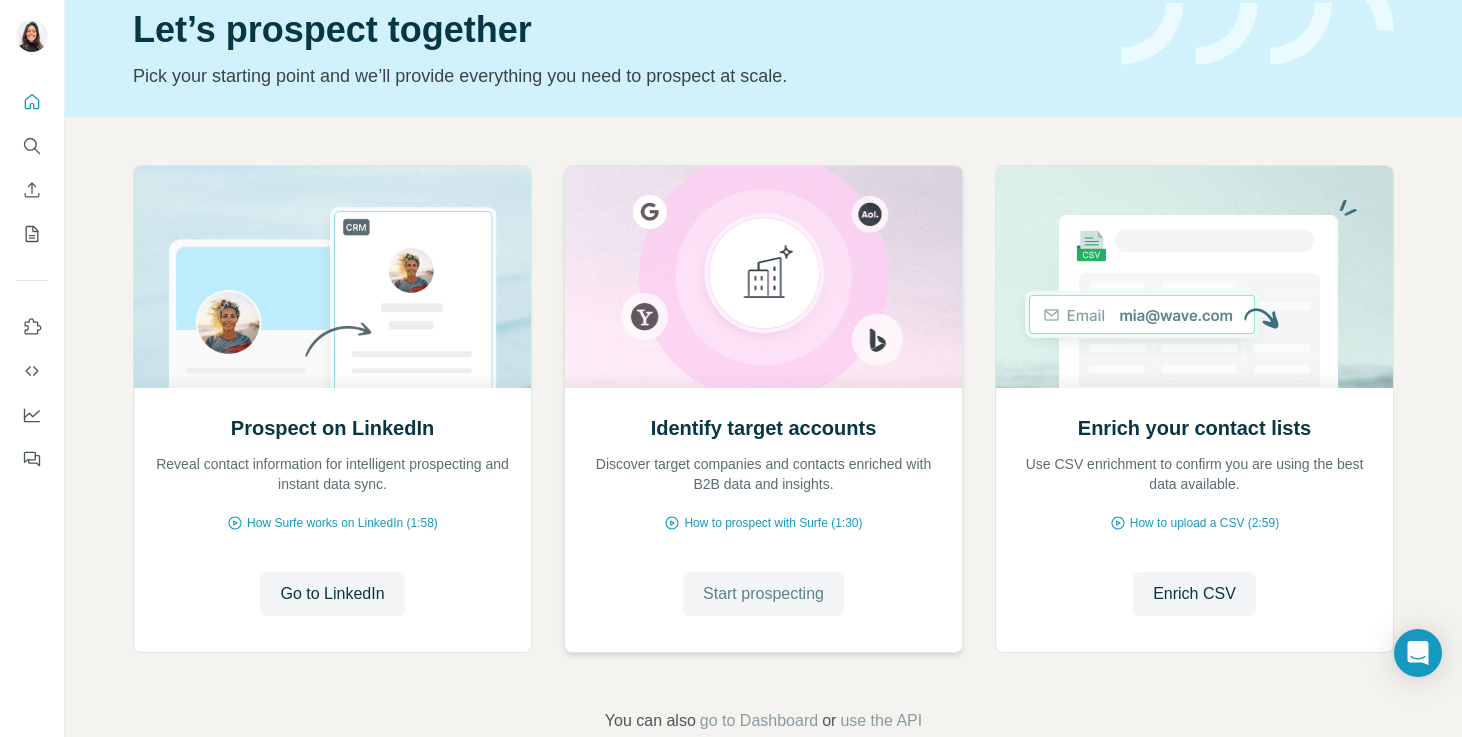 click on "Start prospecting" at bounding box center (763, 594) 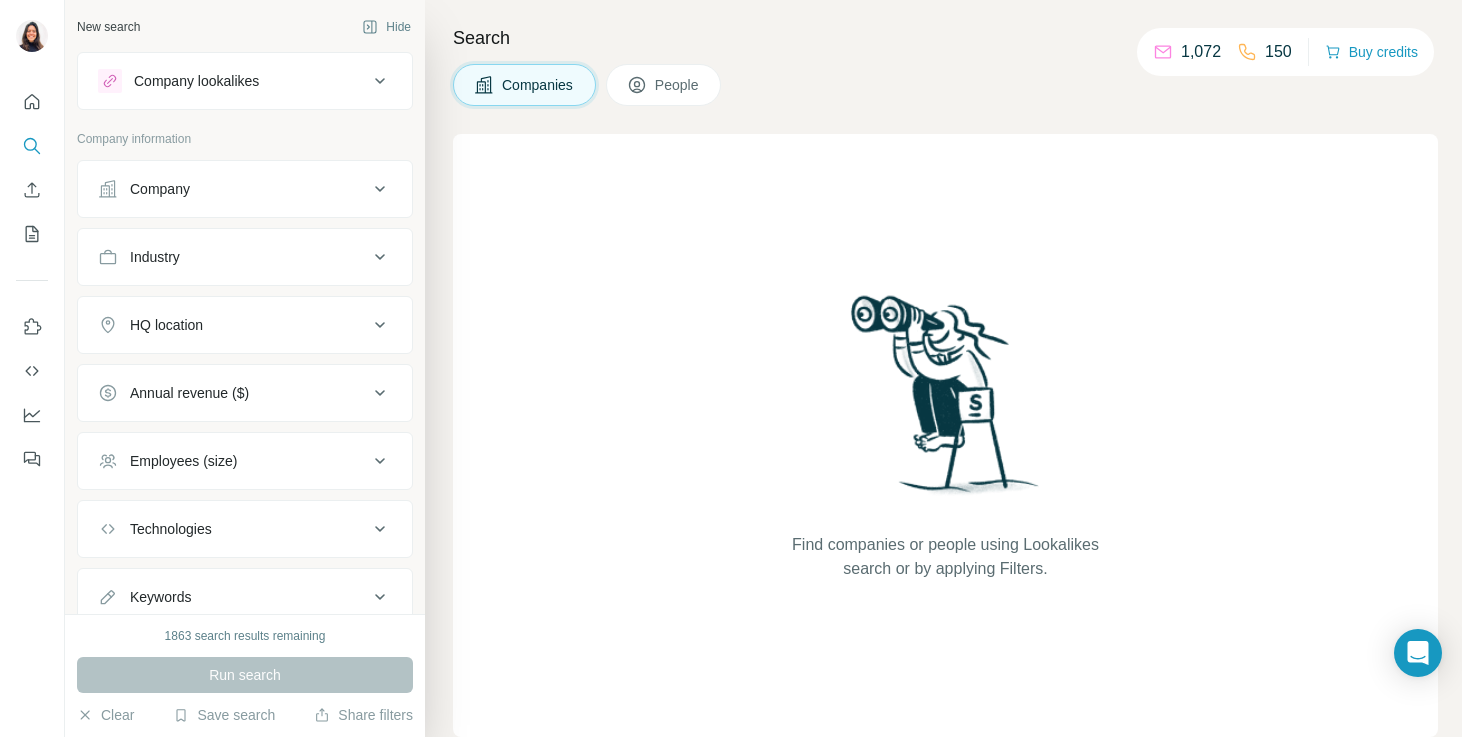 click on "Company information" at bounding box center (245, 145) 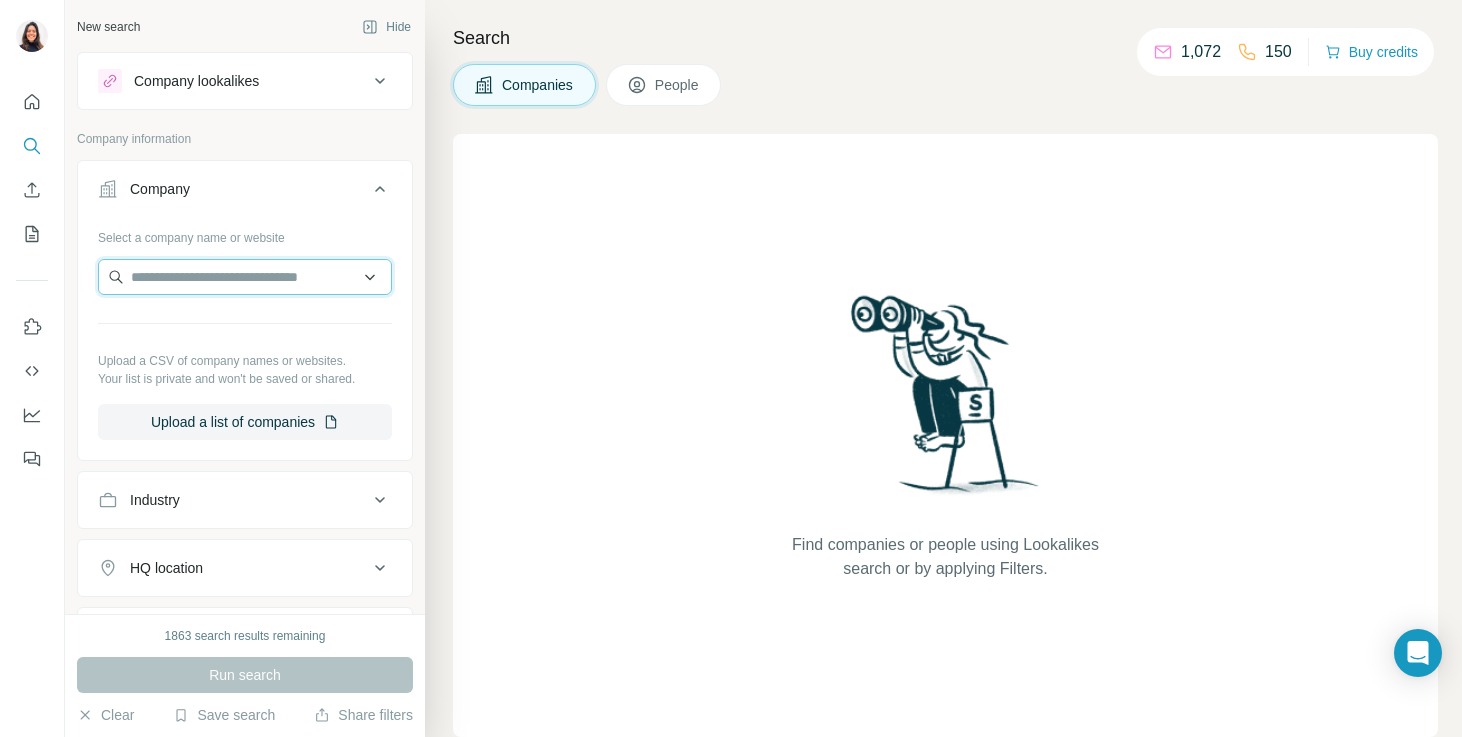 click at bounding box center [245, 277] 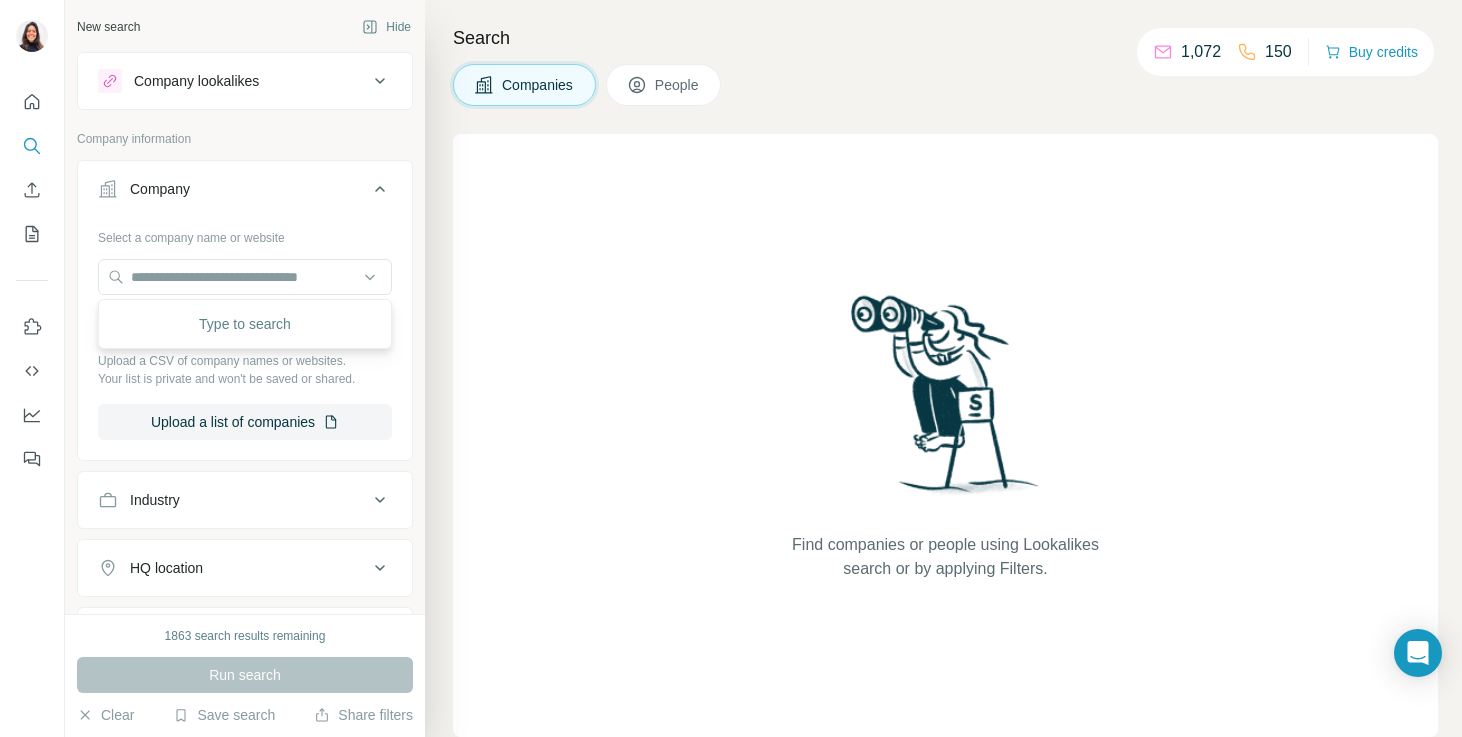 click on "Company lookalikes" at bounding box center [196, 81] 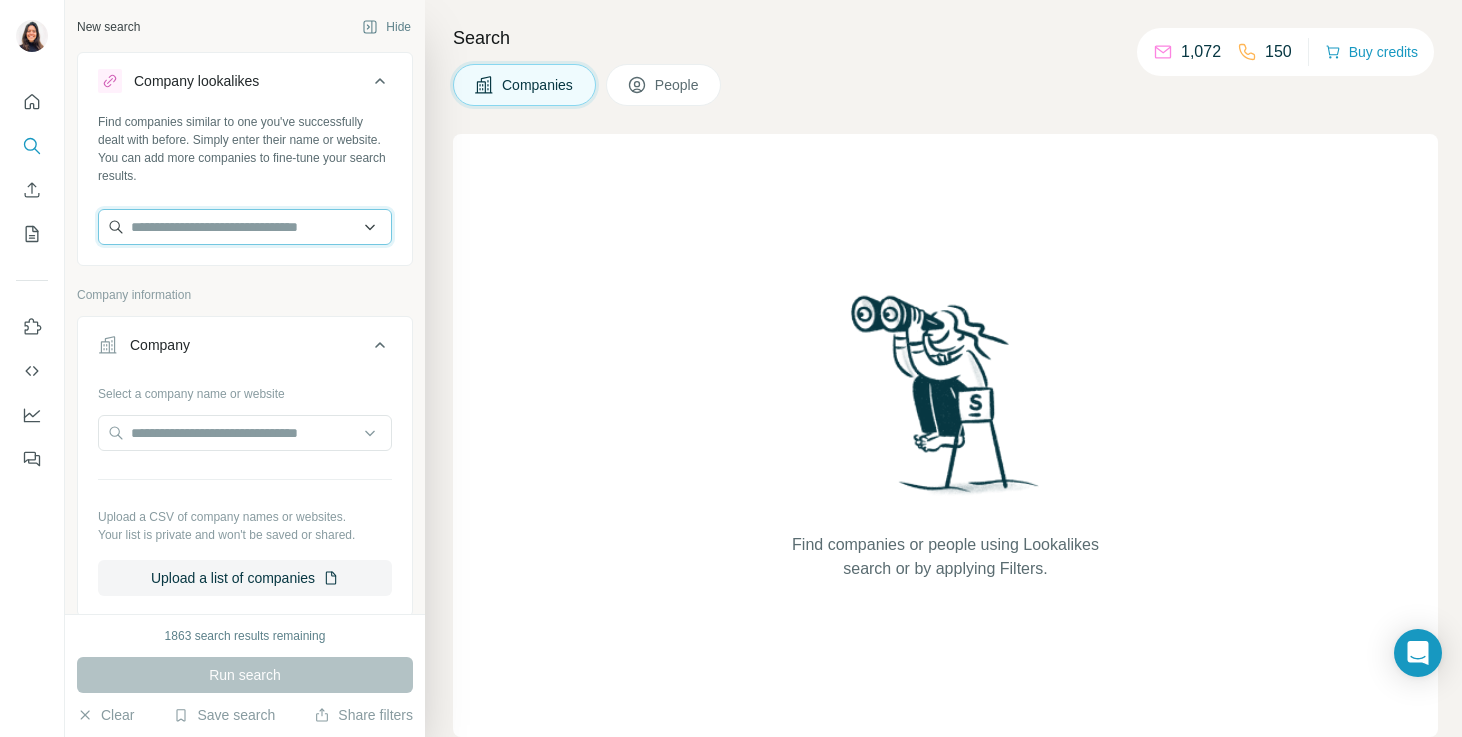 click at bounding box center [245, 227] 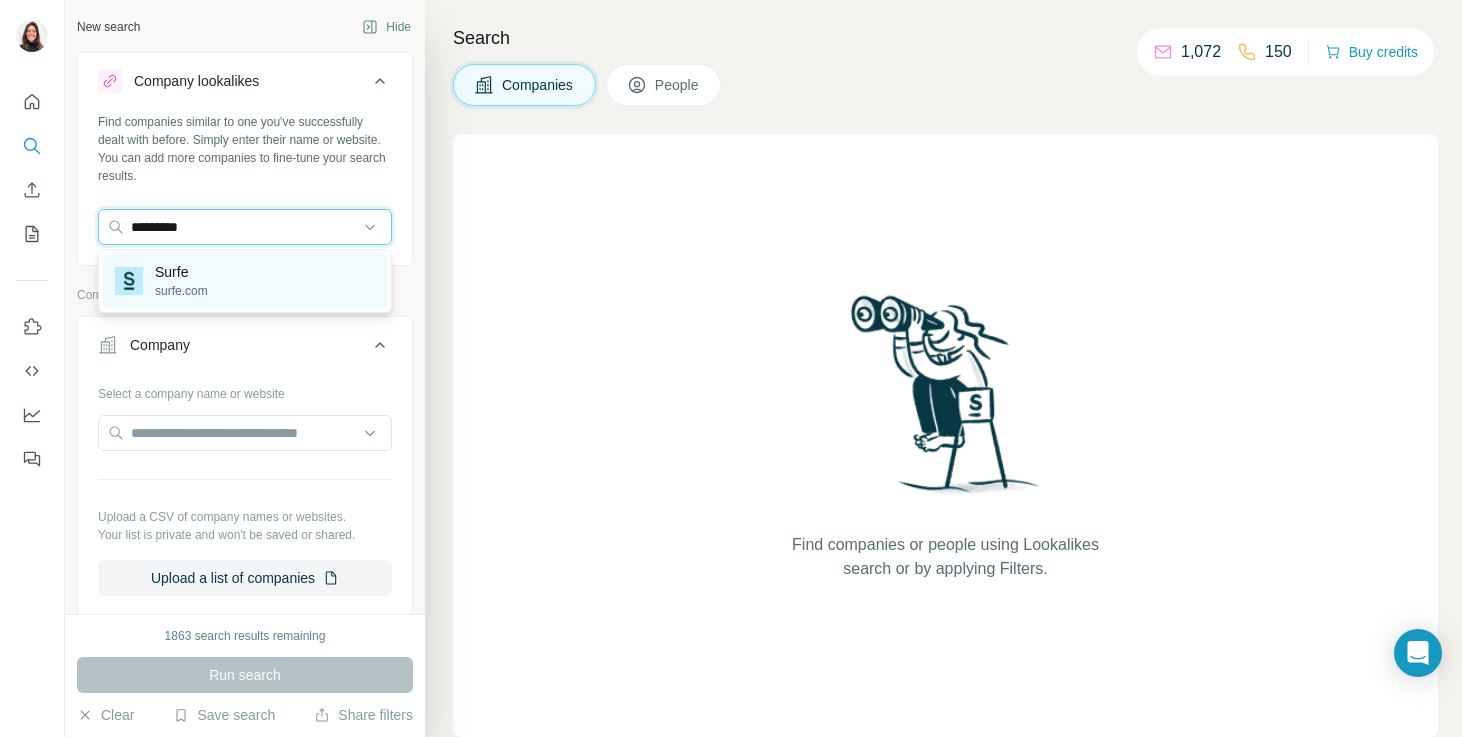 type on "*********" 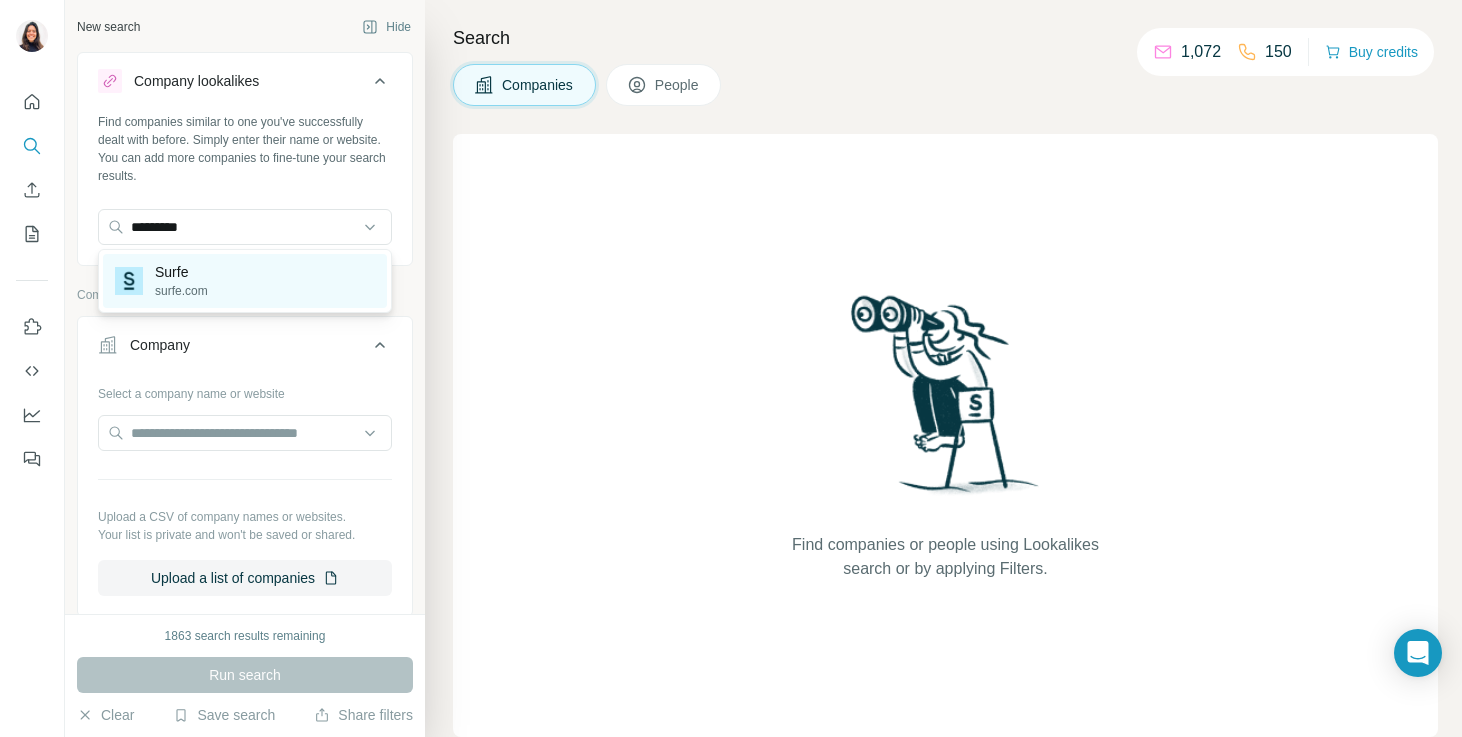 click on "Surfe" at bounding box center [181, 272] 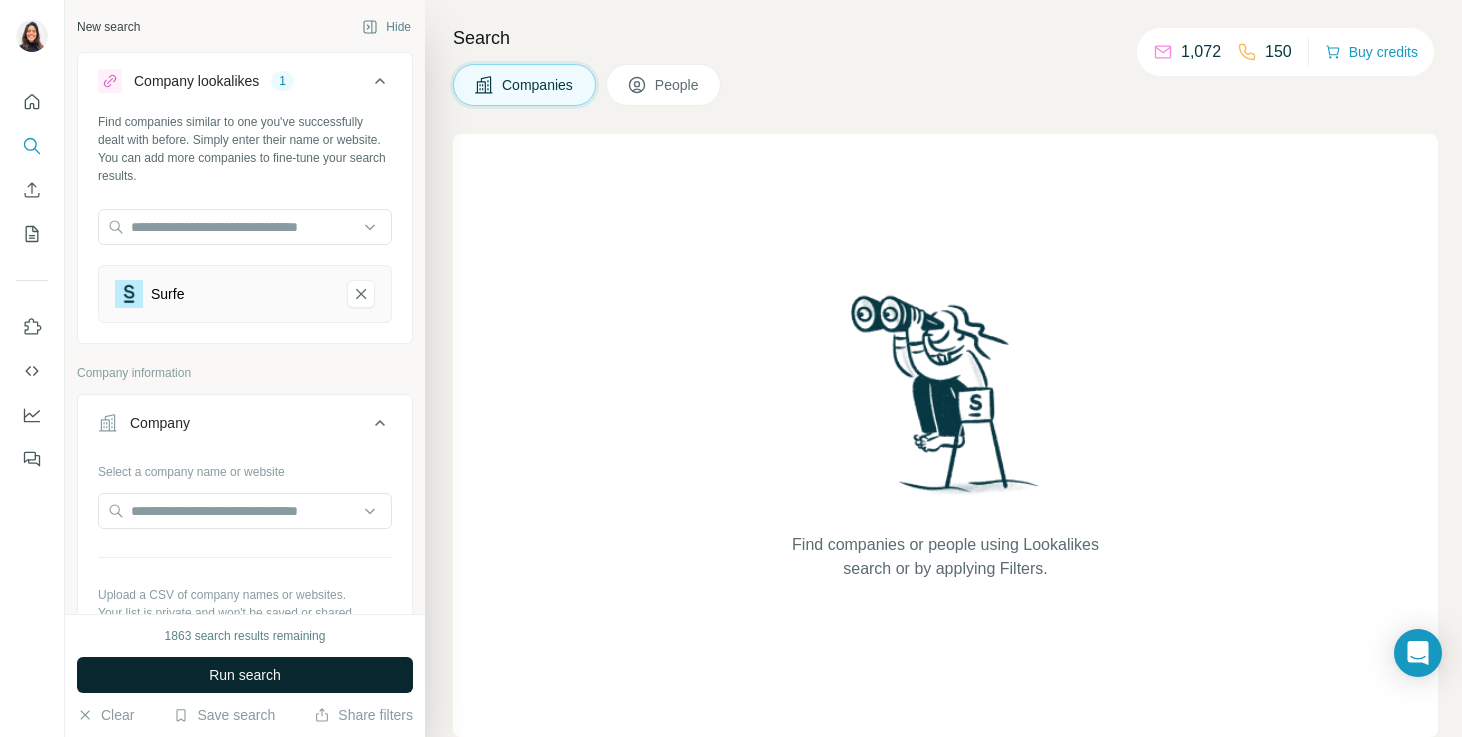 click on "Run search" at bounding box center [245, 675] 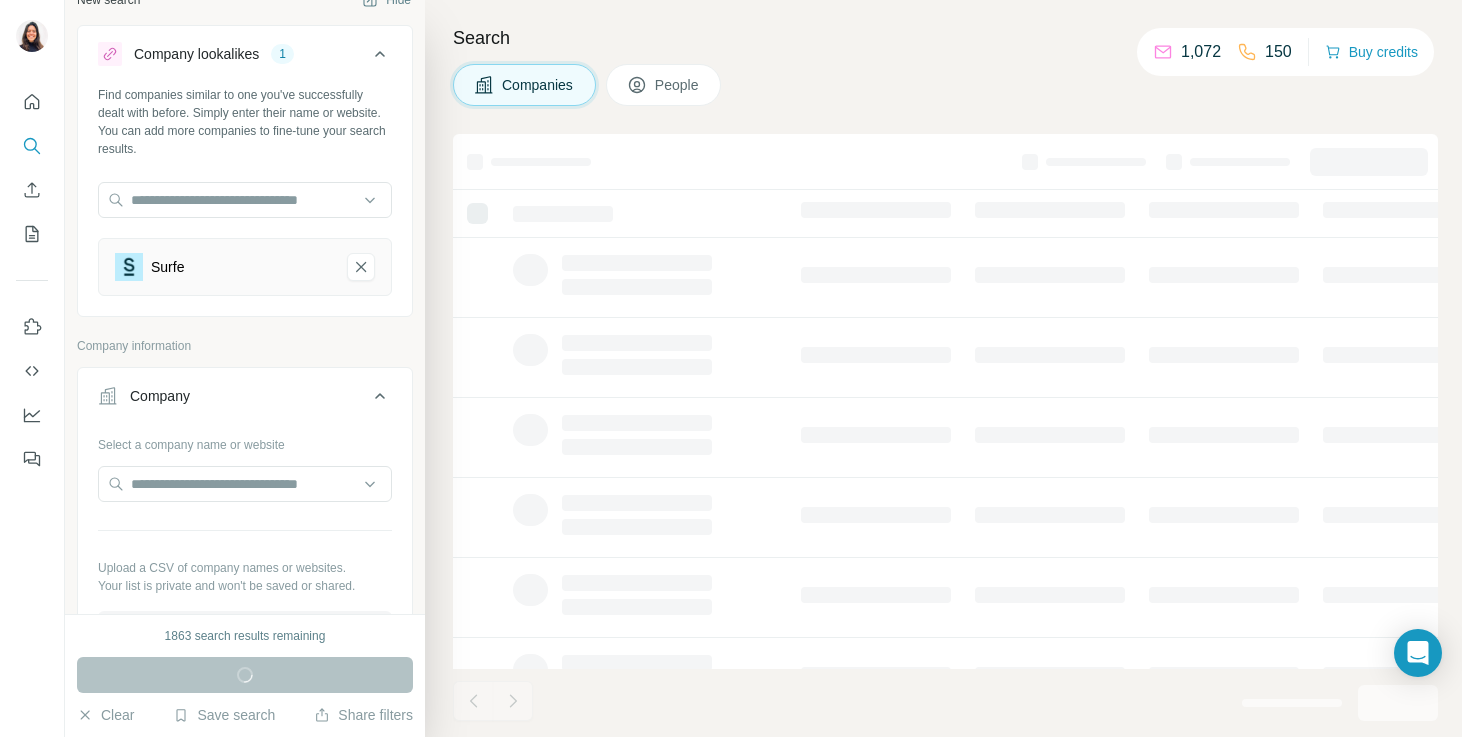 scroll, scrollTop: 57, scrollLeft: 0, axis: vertical 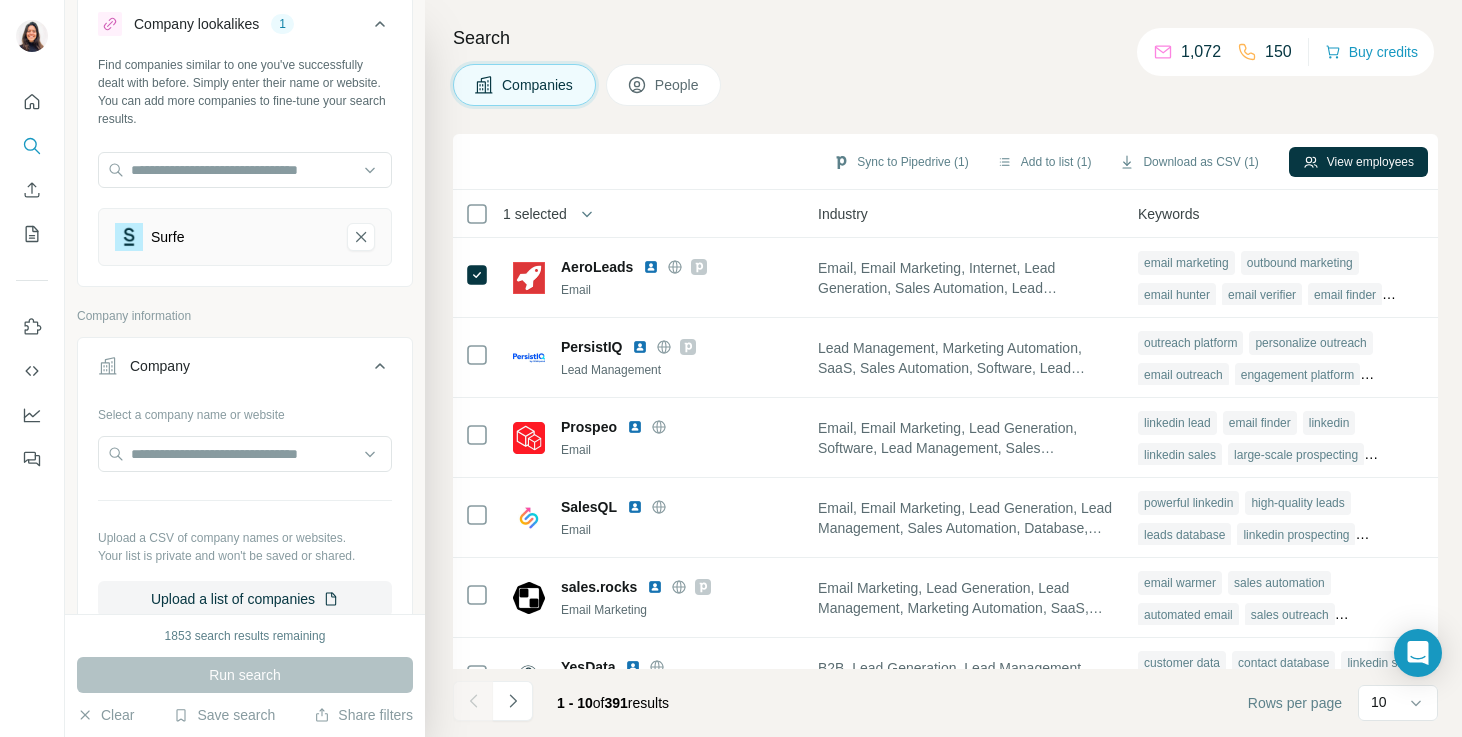 click on "People" at bounding box center [678, 85] 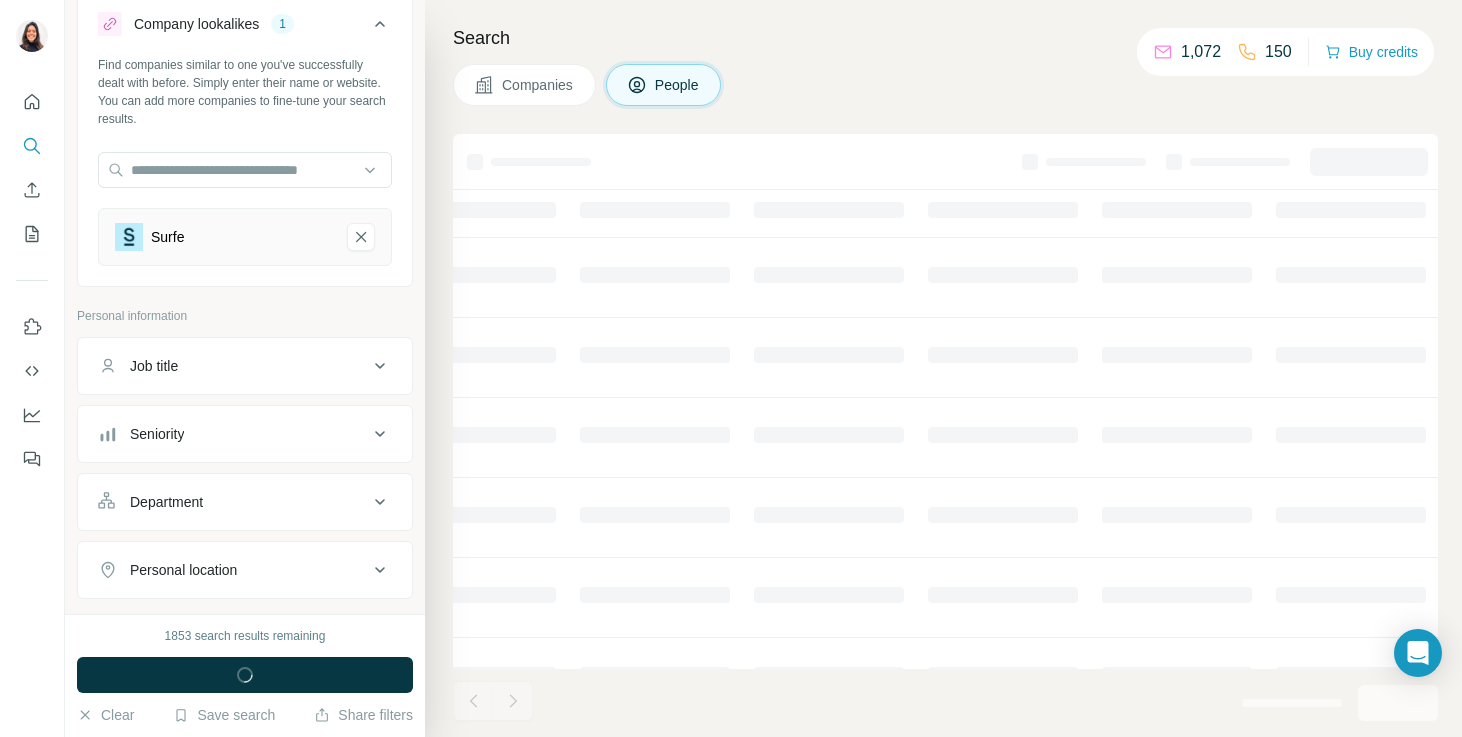 scroll, scrollTop: 88, scrollLeft: 0, axis: vertical 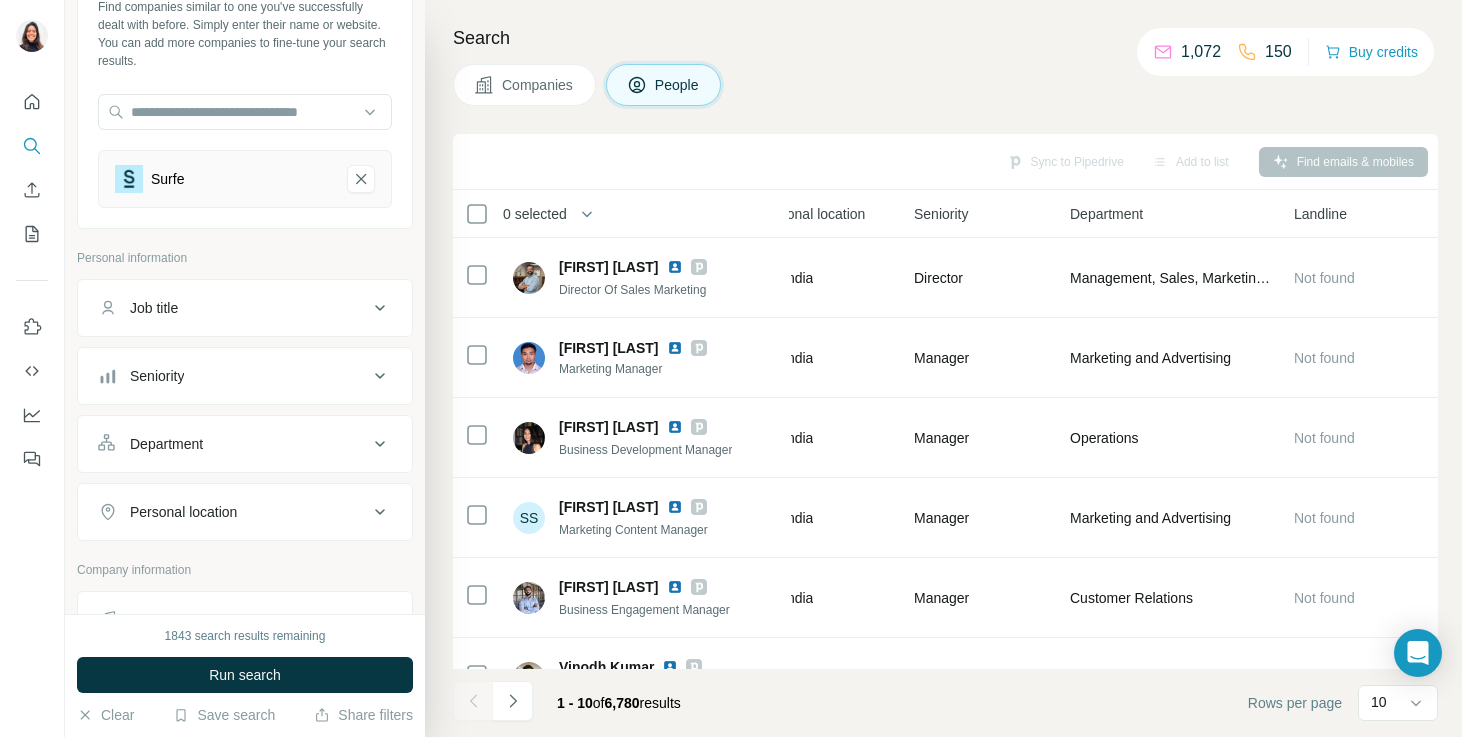 click on "Job title" at bounding box center [233, 308] 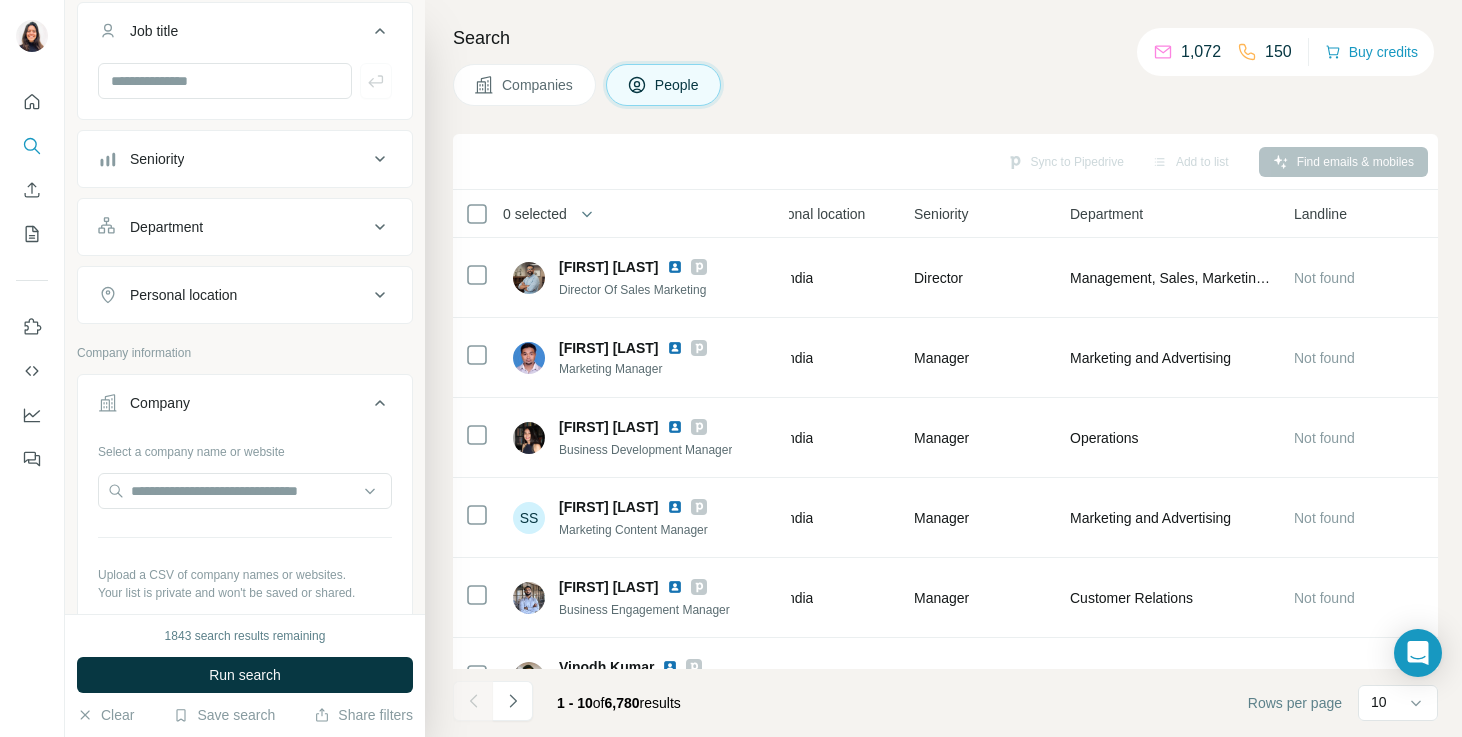 scroll, scrollTop: 410, scrollLeft: 0, axis: vertical 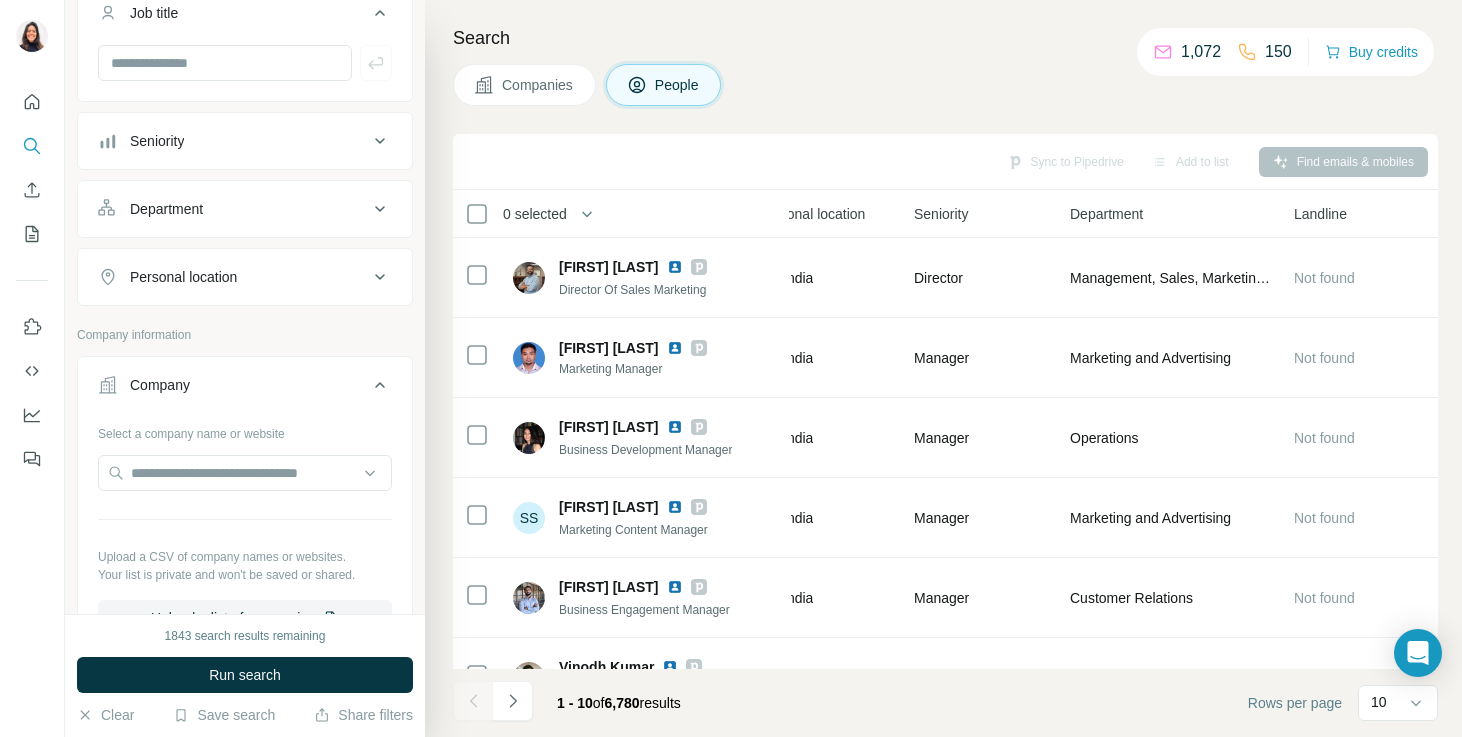click on "Personal location" at bounding box center [183, 277] 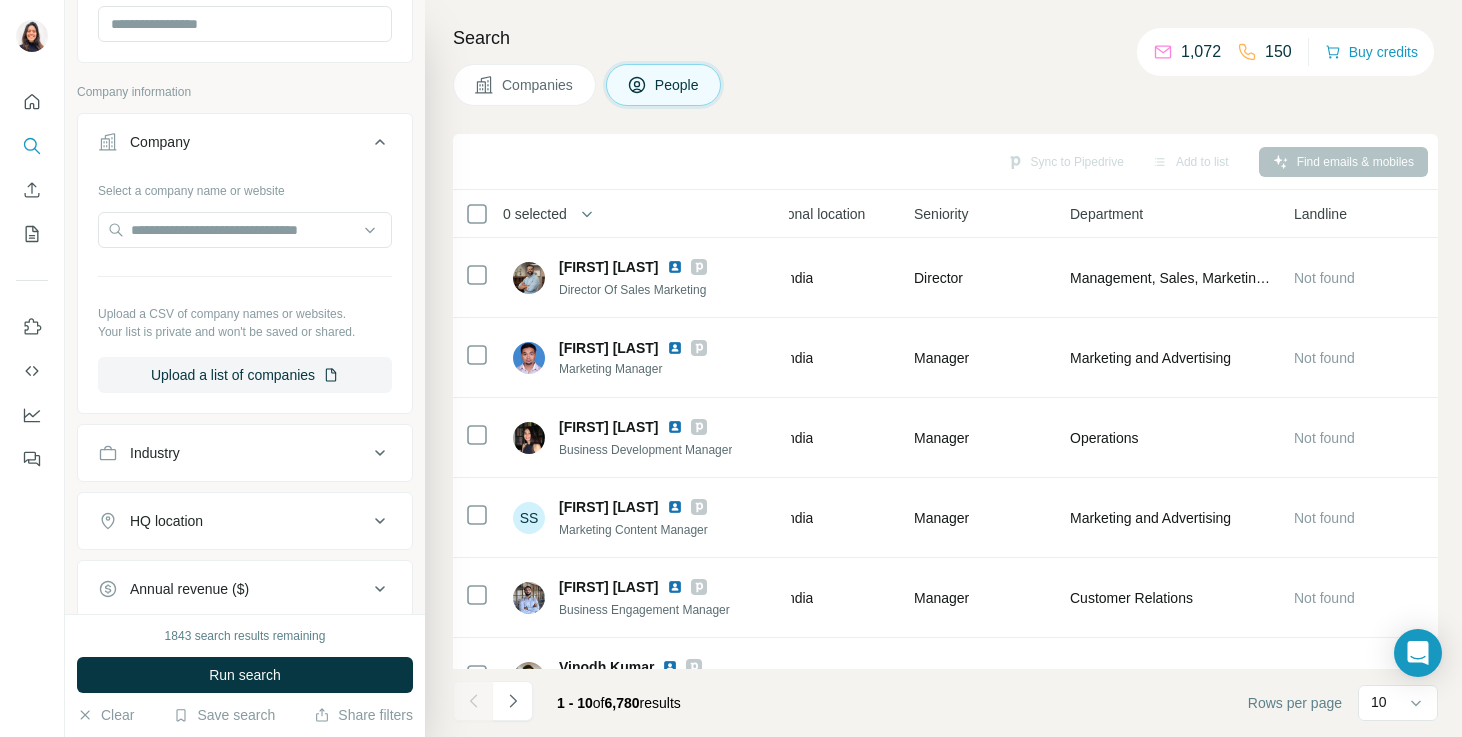 scroll, scrollTop: 714, scrollLeft: 0, axis: vertical 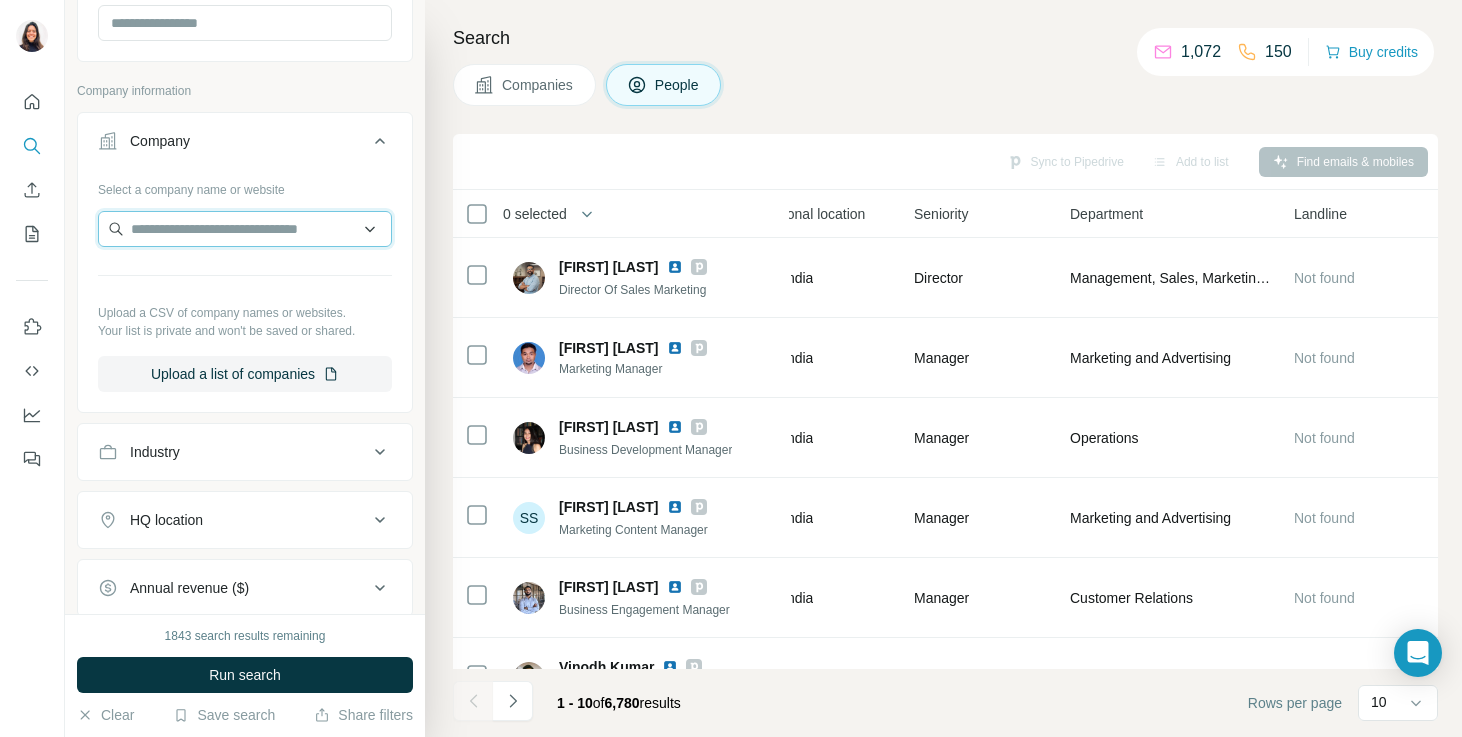click at bounding box center (245, 229) 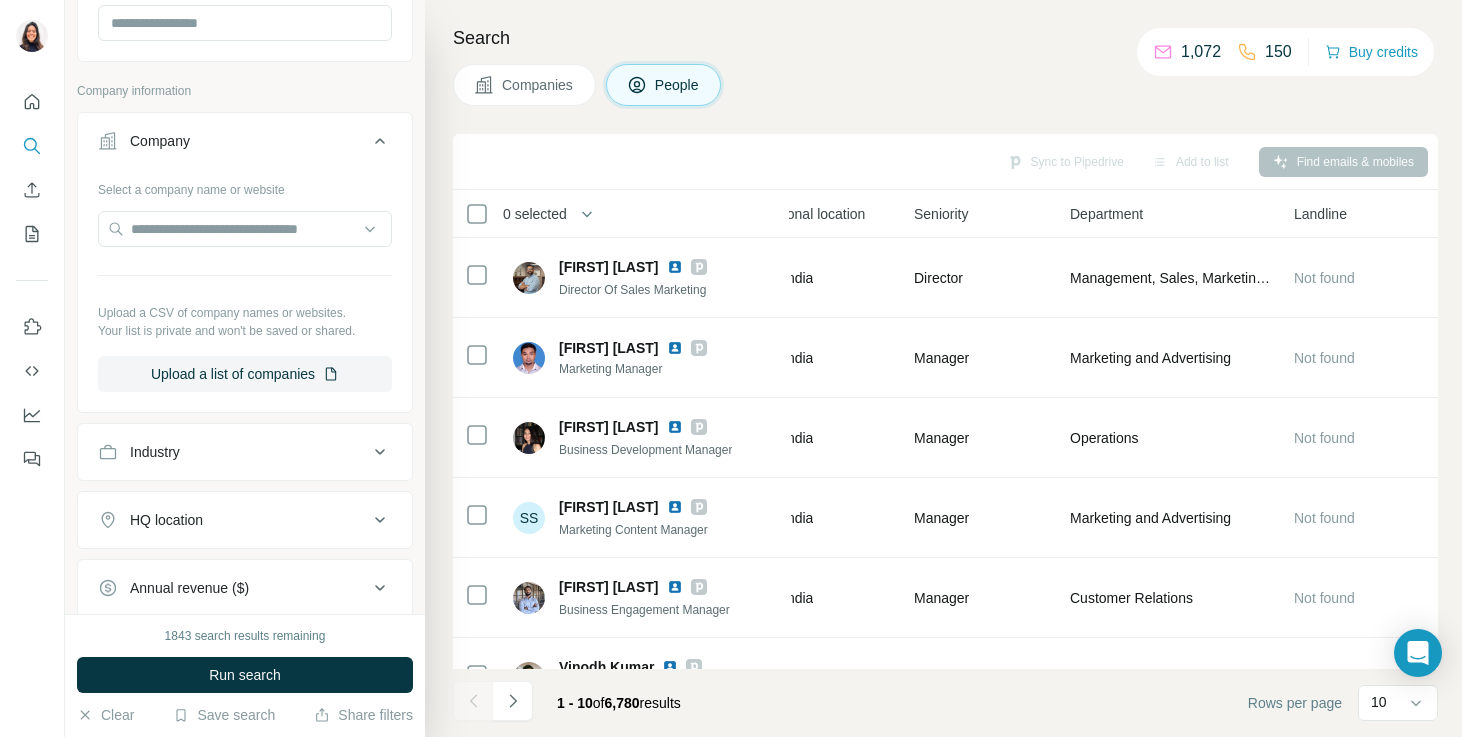 click on "Your list is private and won't be saved or shared." at bounding box center (245, 331) 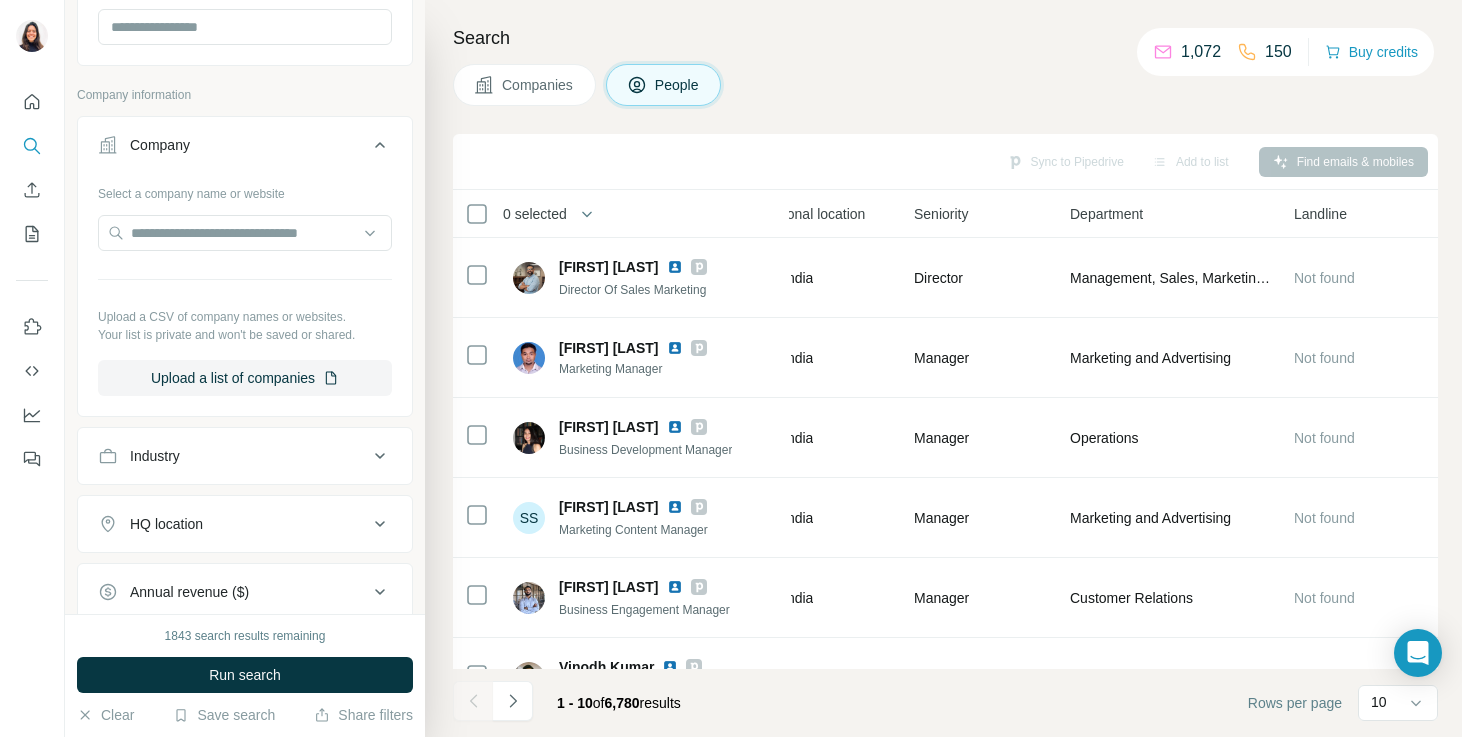 scroll, scrollTop: 709, scrollLeft: 0, axis: vertical 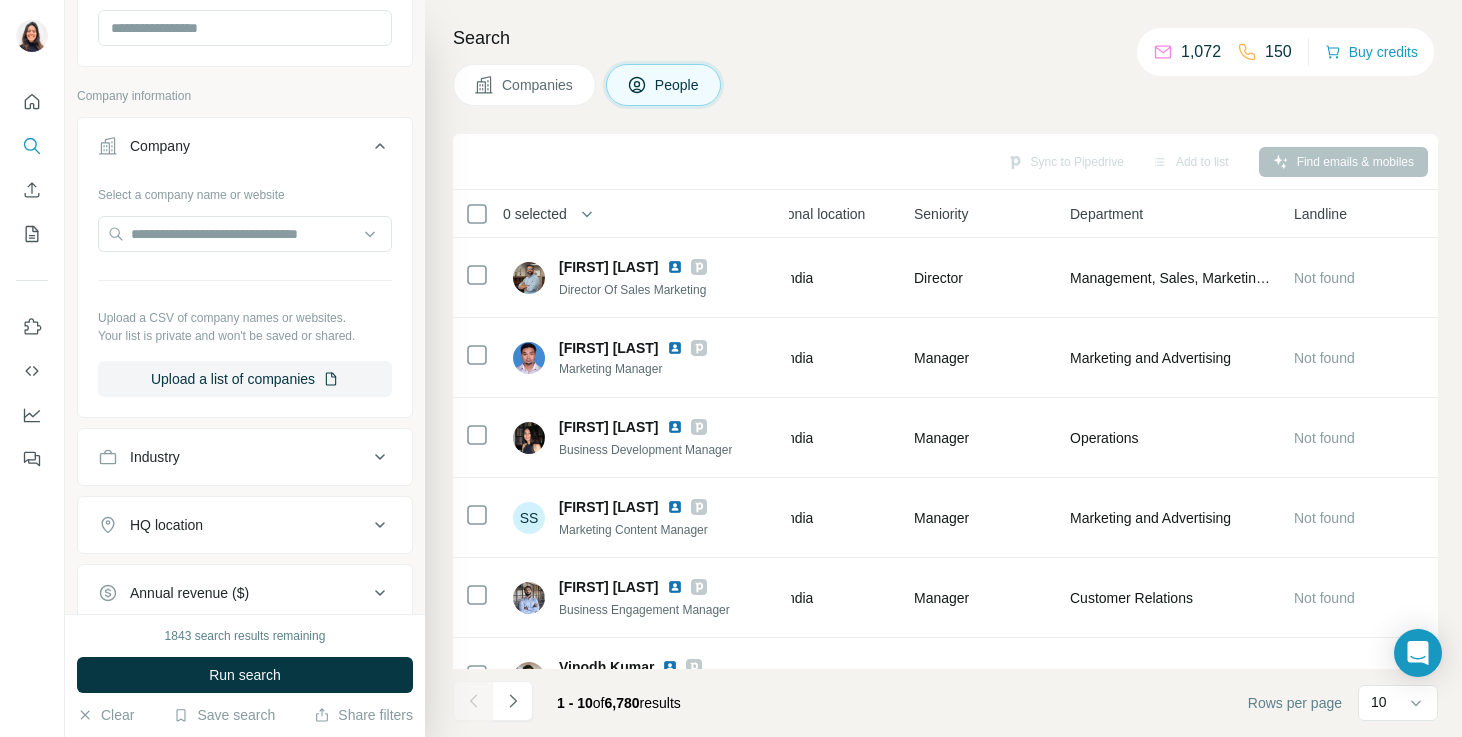 click on "Upload a CSV of company names or websites." at bounding box center (245, 318) 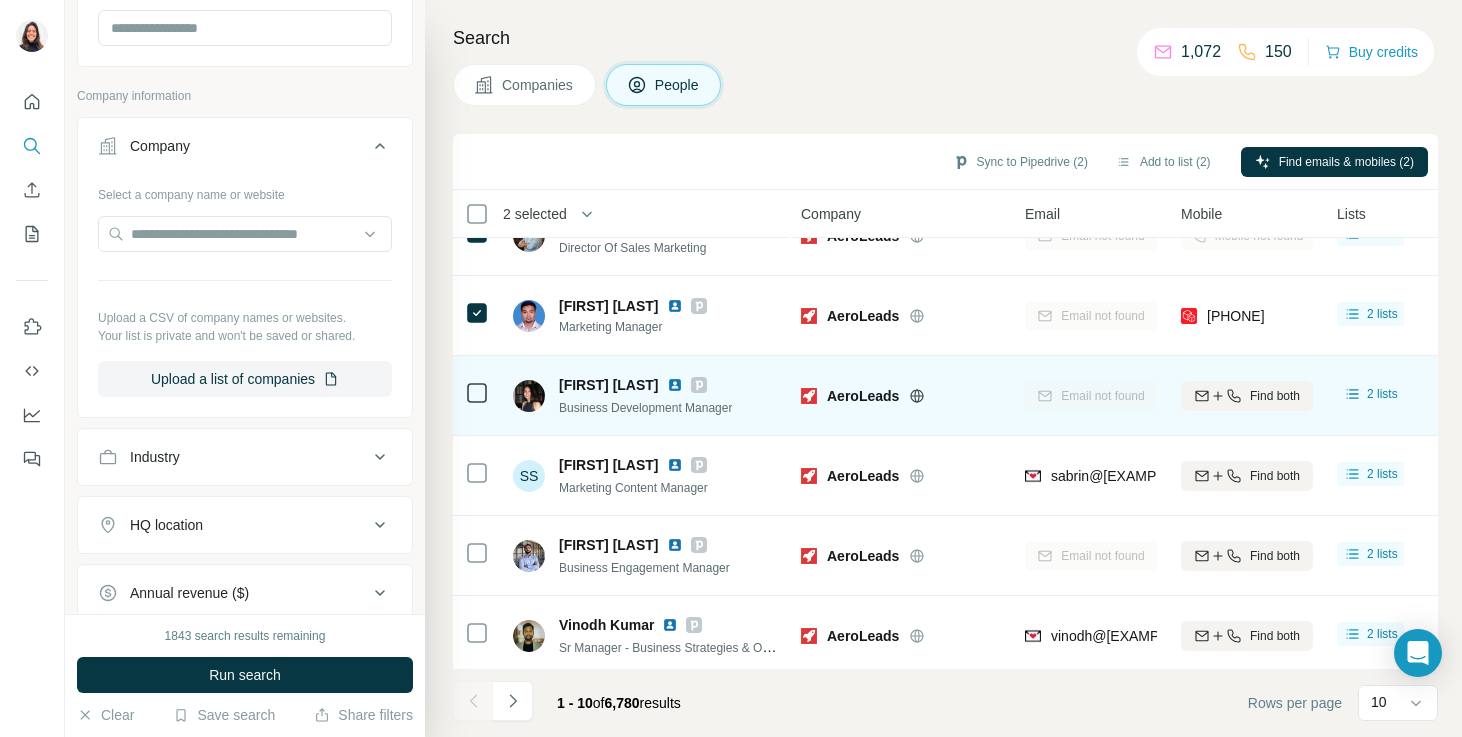 scroll, scrollTop: 47, scrollLeft: 0, axis: vertical 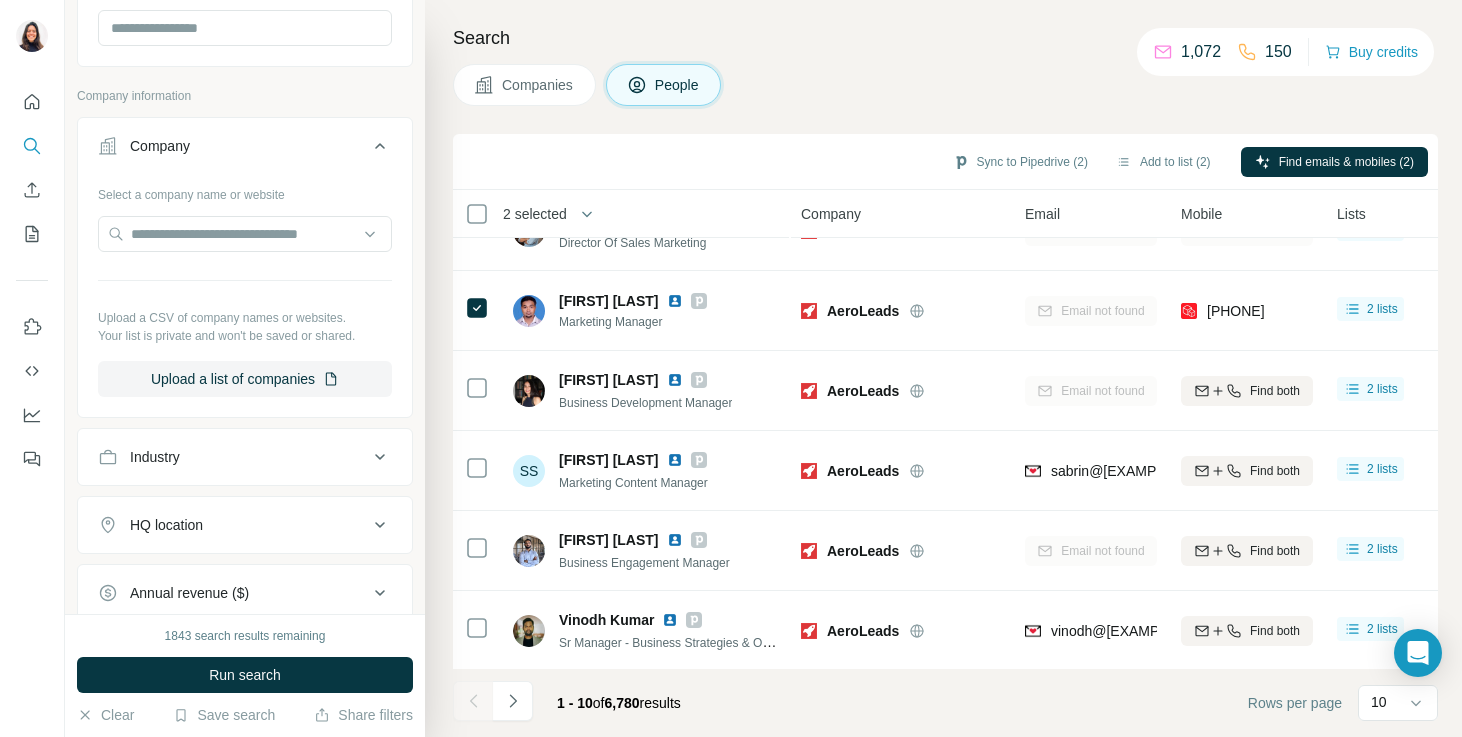 click on "Company" at bounding box center (233, 146) 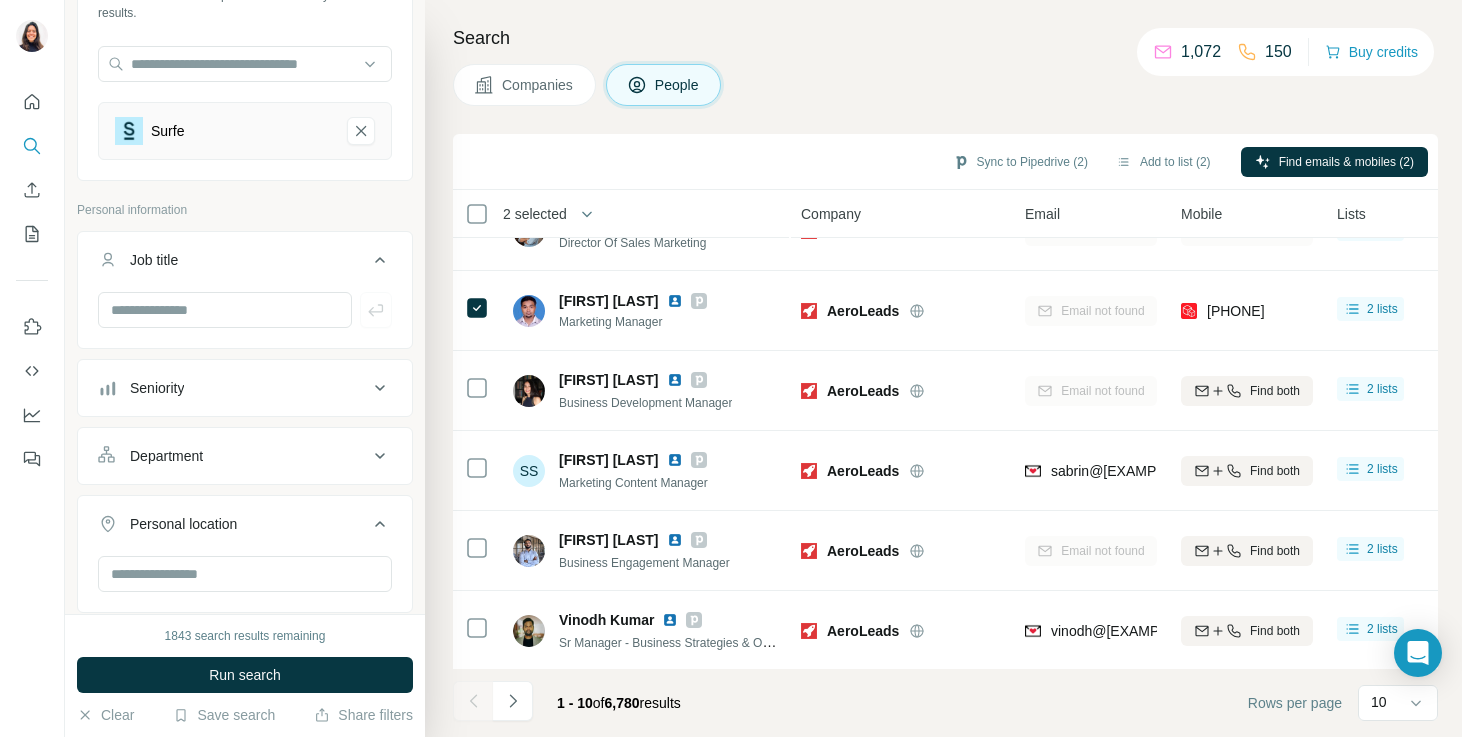 scroll, scrollTop: 0, scrollLeft: 0, axis: both 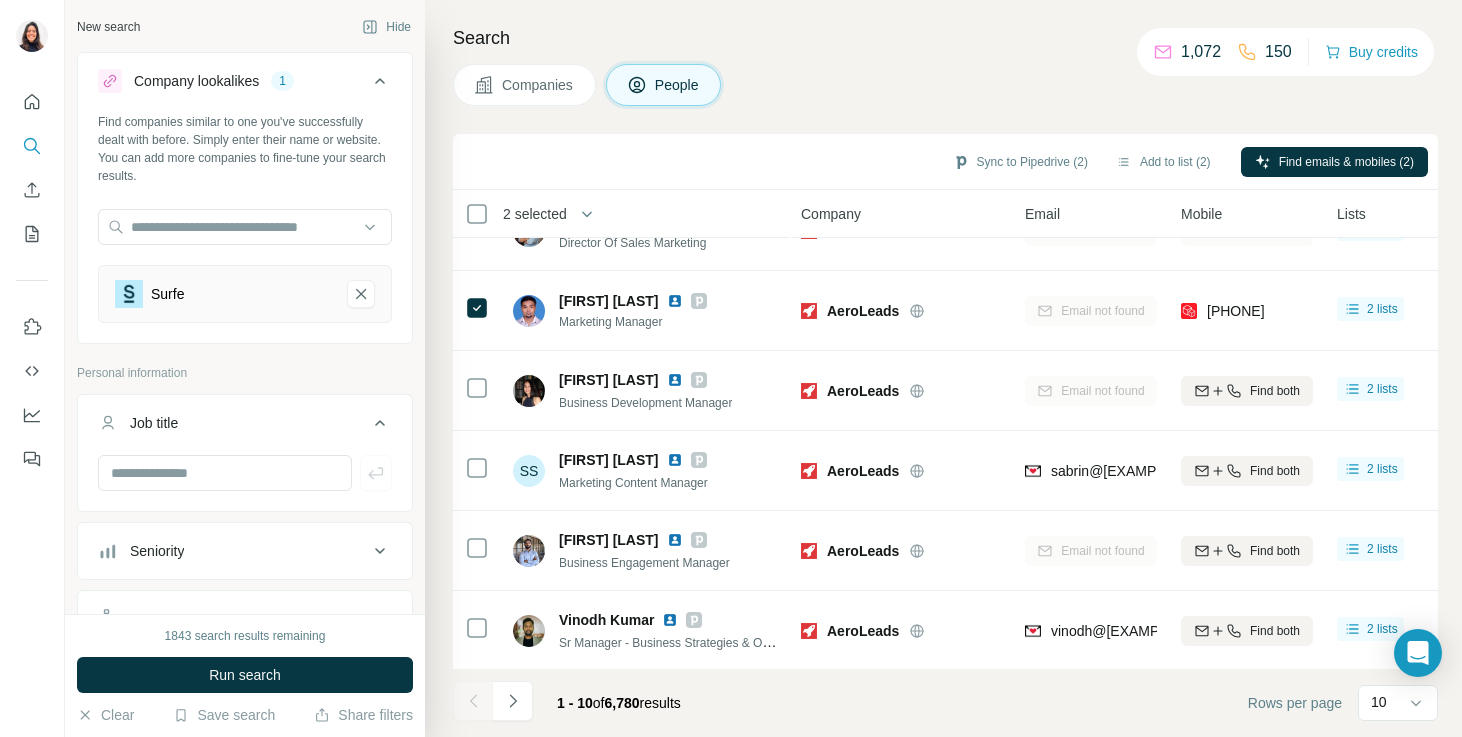 click on "Job title" at bounding box center [233, 423] 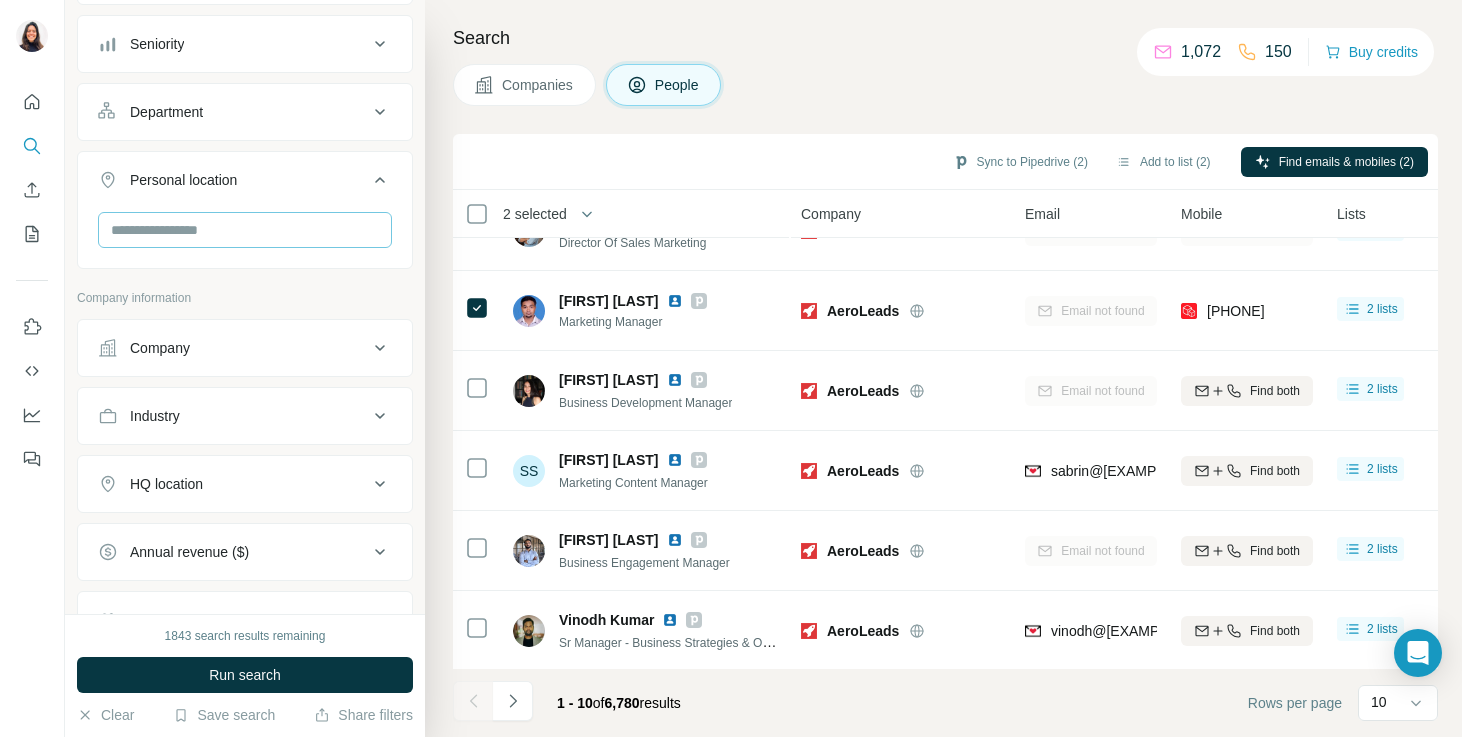 scroll, scrollTop: 499, scrollLeft: 0, axis: vertical 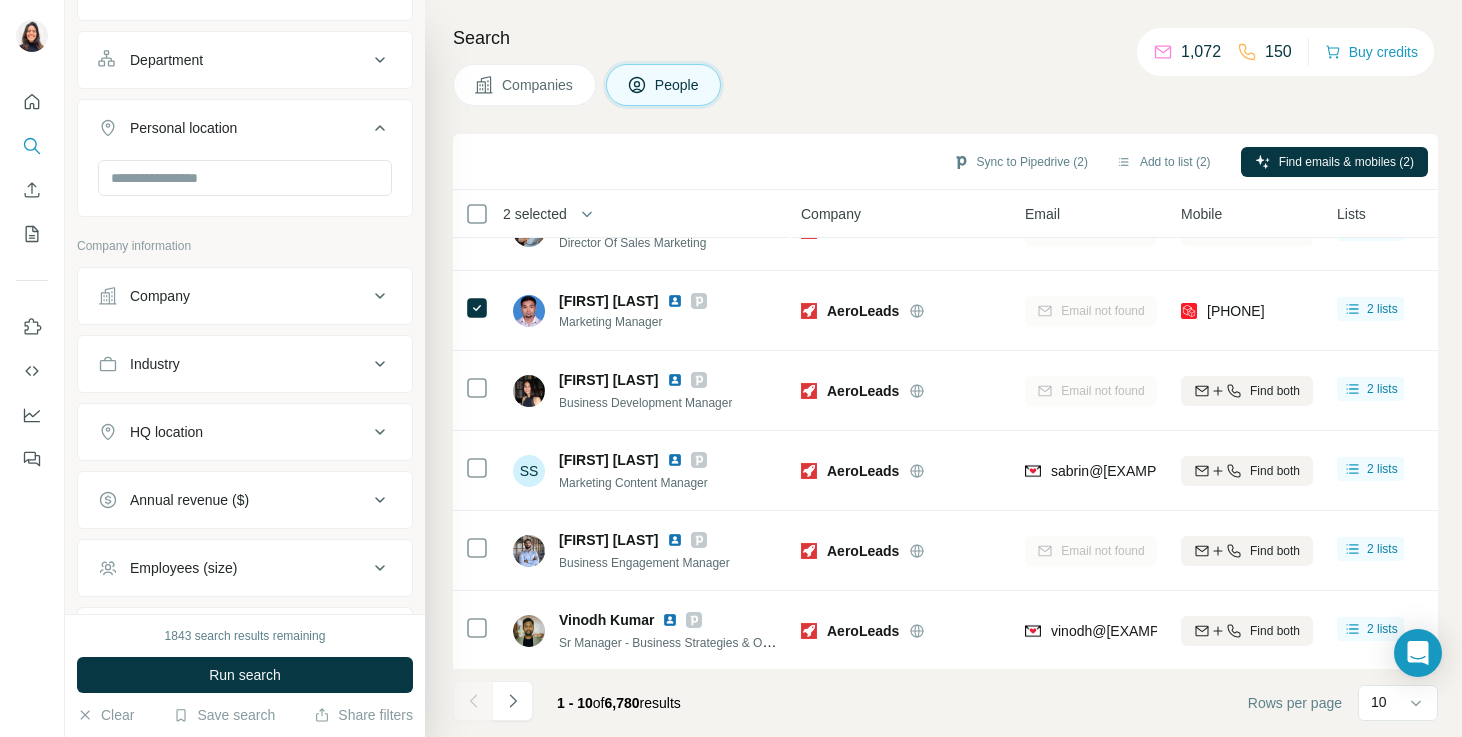 click on "Company" at bounding box center (245, 296) 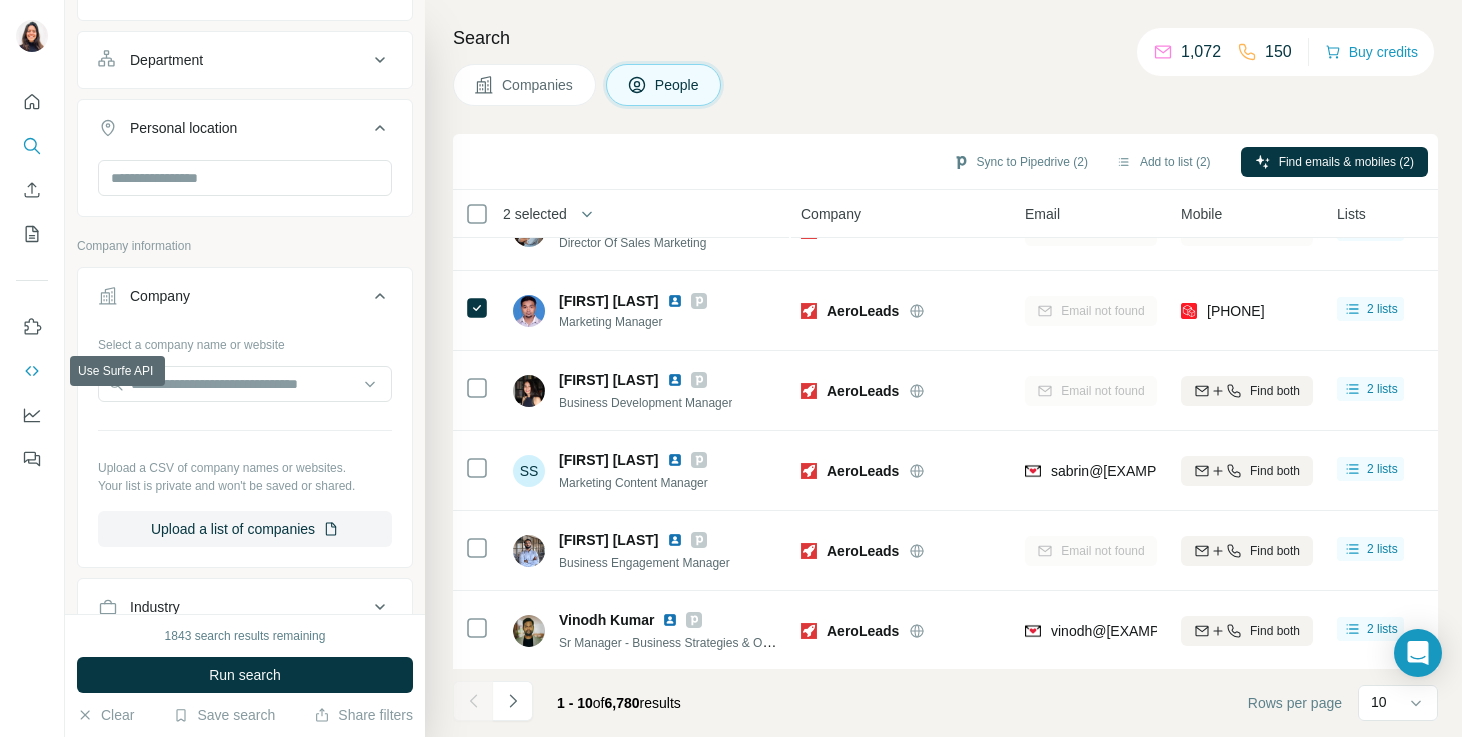 click 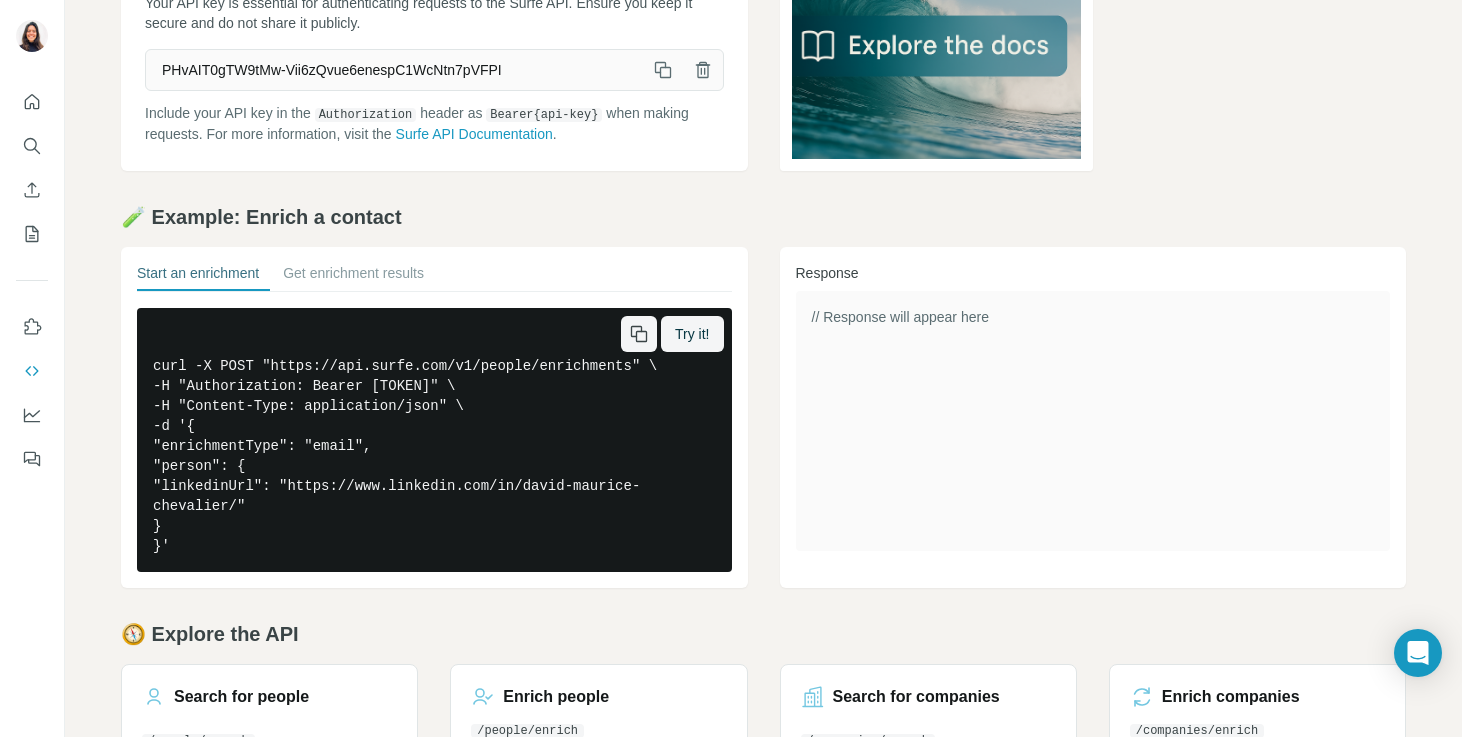 scroll, scrollTop: 332, scrollLeft: 0, axis: vertical 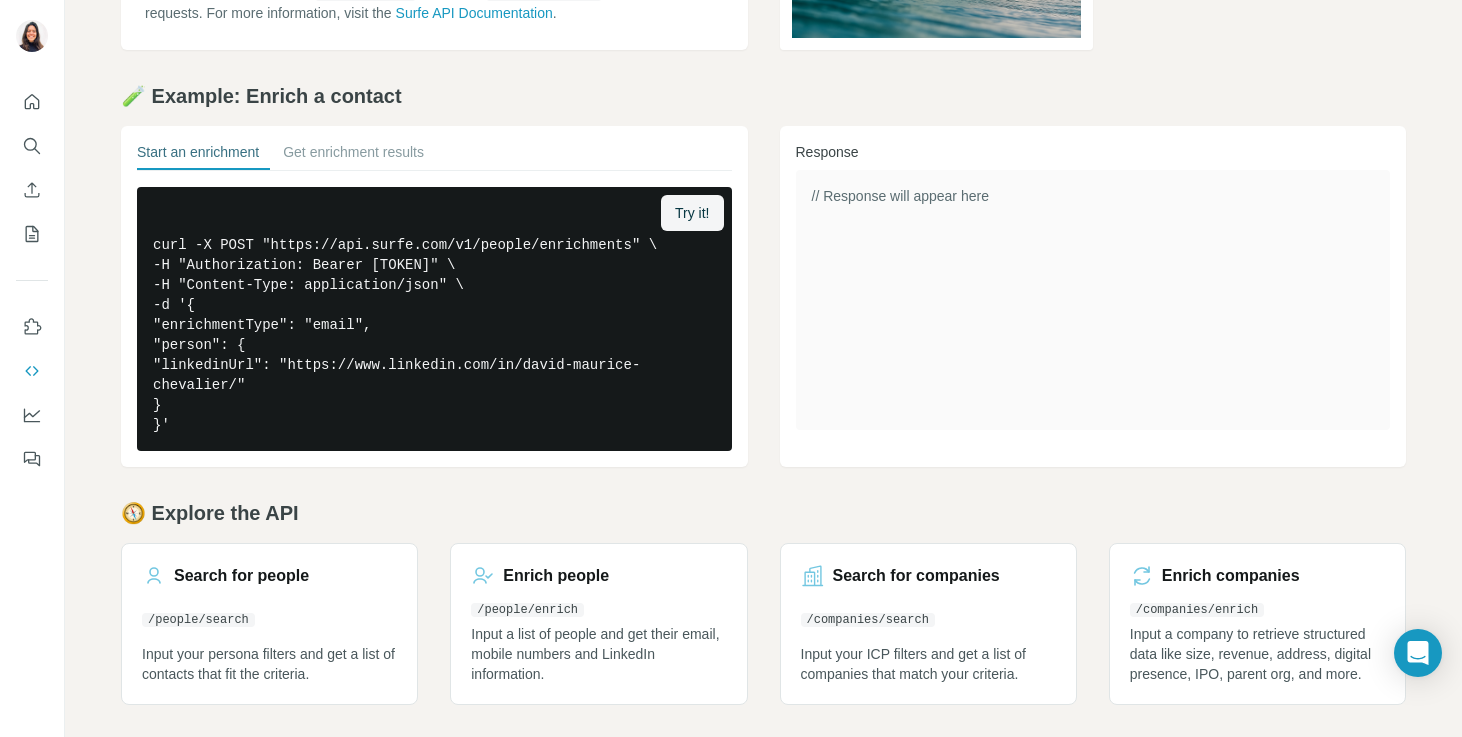 click on "🧭 Explore the API" at bounding box center [763, 513] 